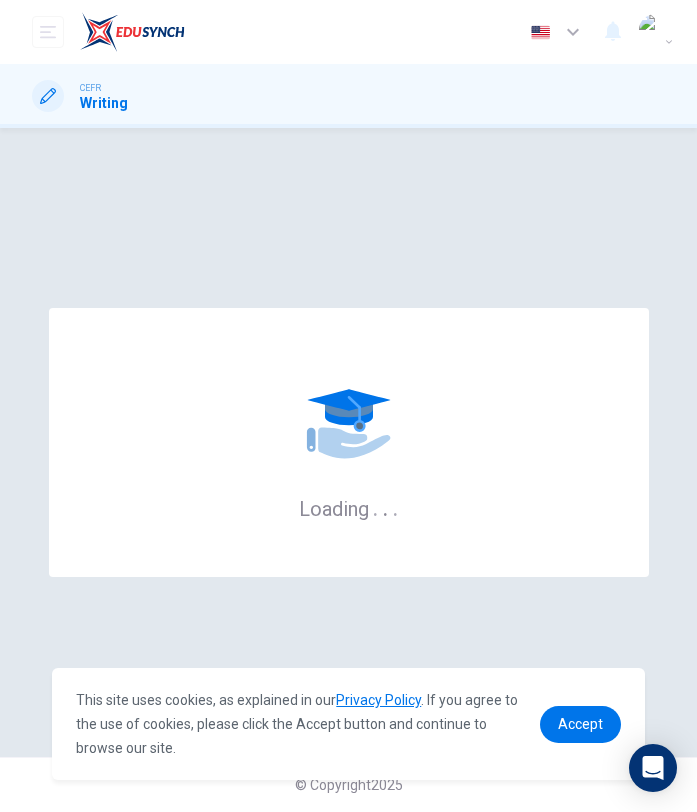 scroll, scrollTop: 0, scrollLeft: 0, axis: both 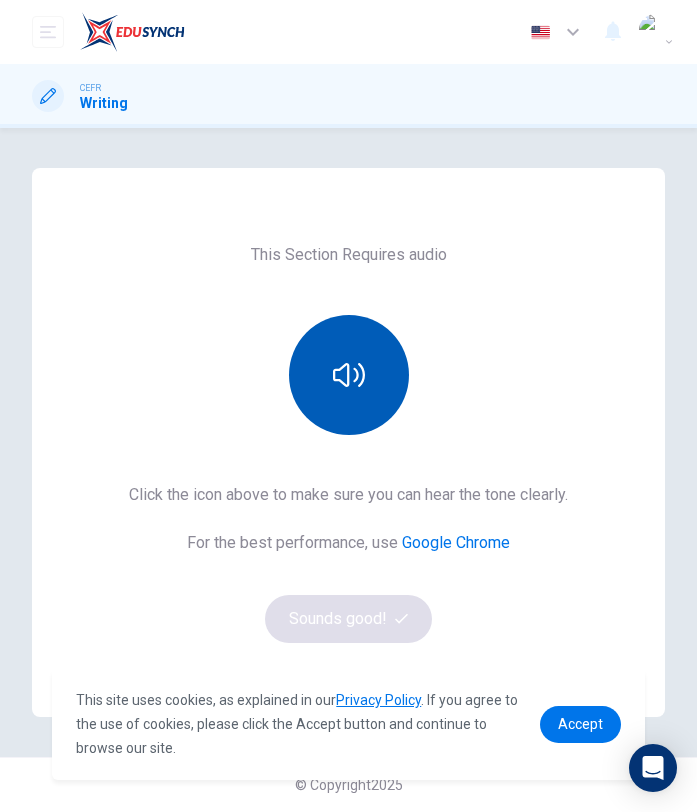 click at bounding box center (349, 375) 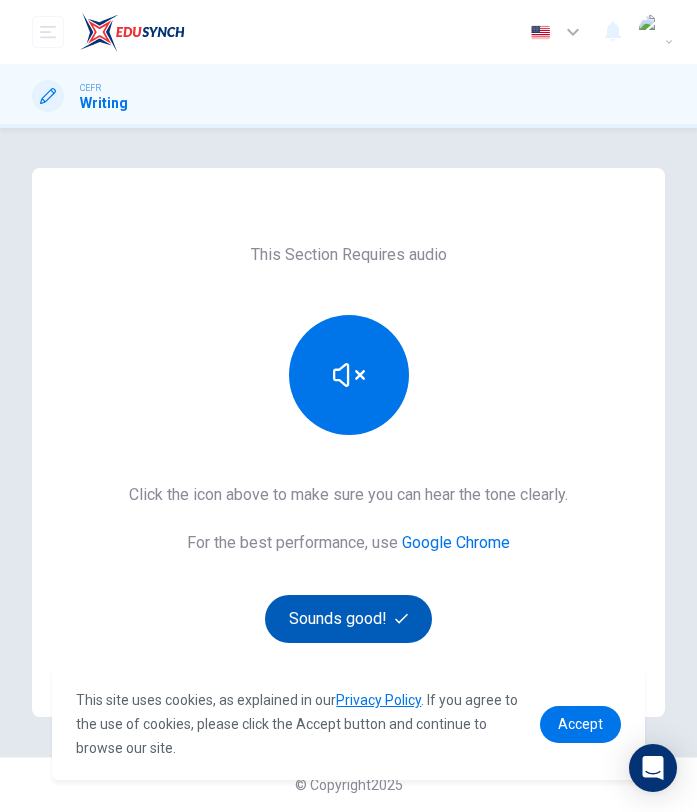 click on "Sounds good!" at bounding box center [349, 619] 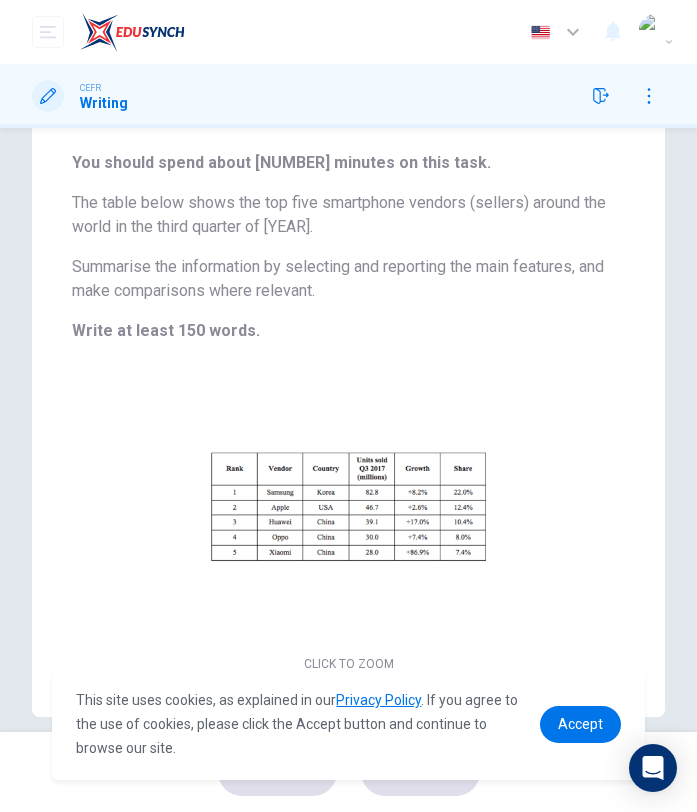 scroll, scrollTop: 189, scrollLeft: 0, axis: vertical 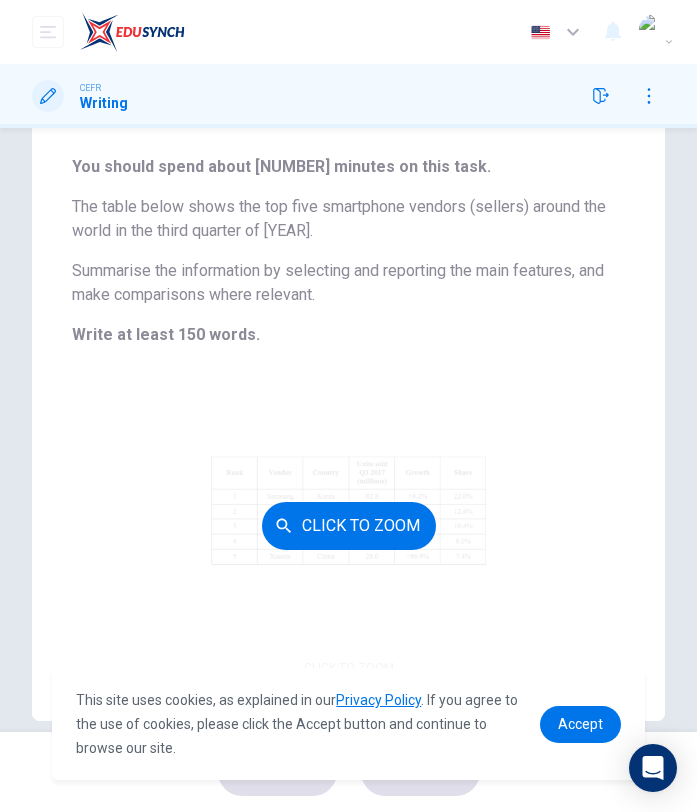 click on "Click to Zoom" at bounding box center [348, 526] 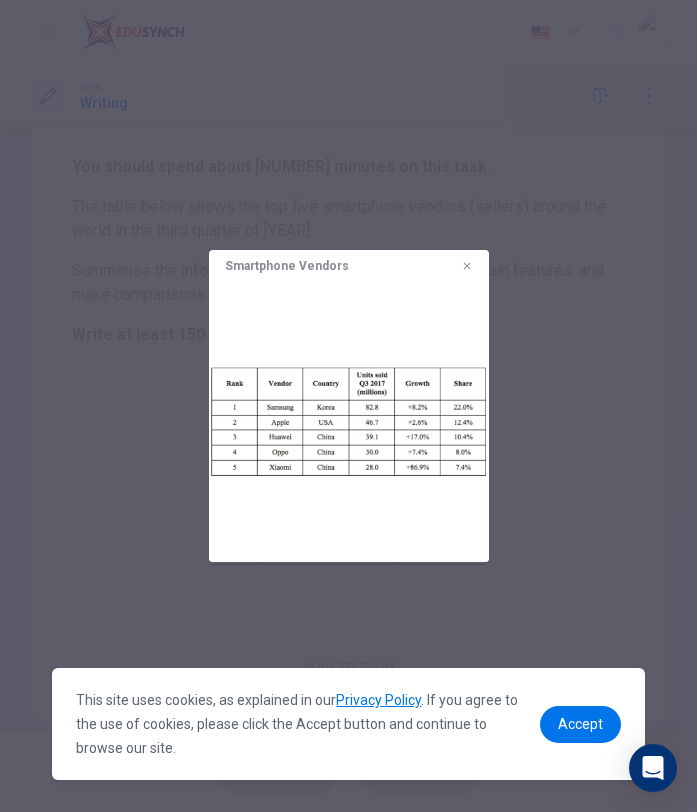 click at bounding box center [467, 266] 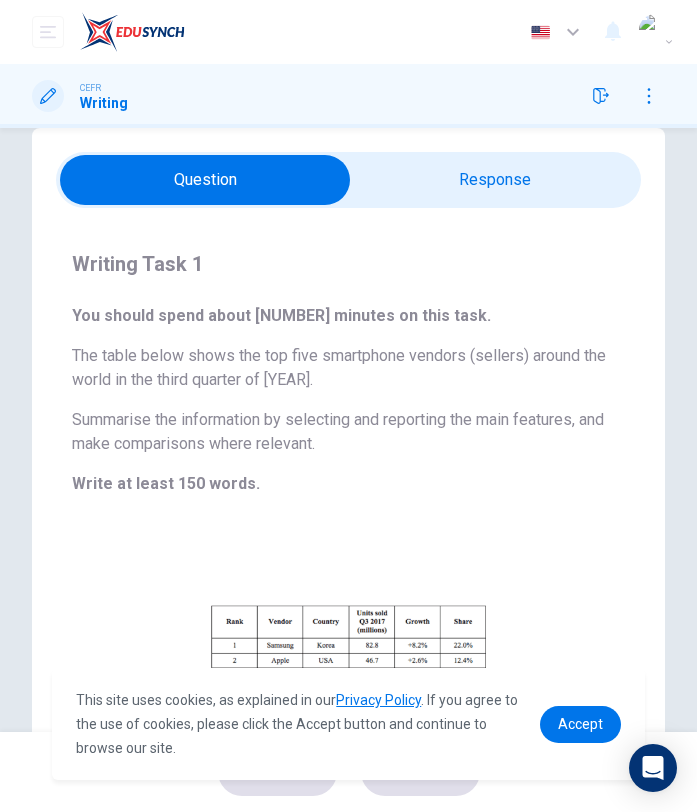 scroll, scrollTop: 56, scrollLeft: 0, axis: vertical 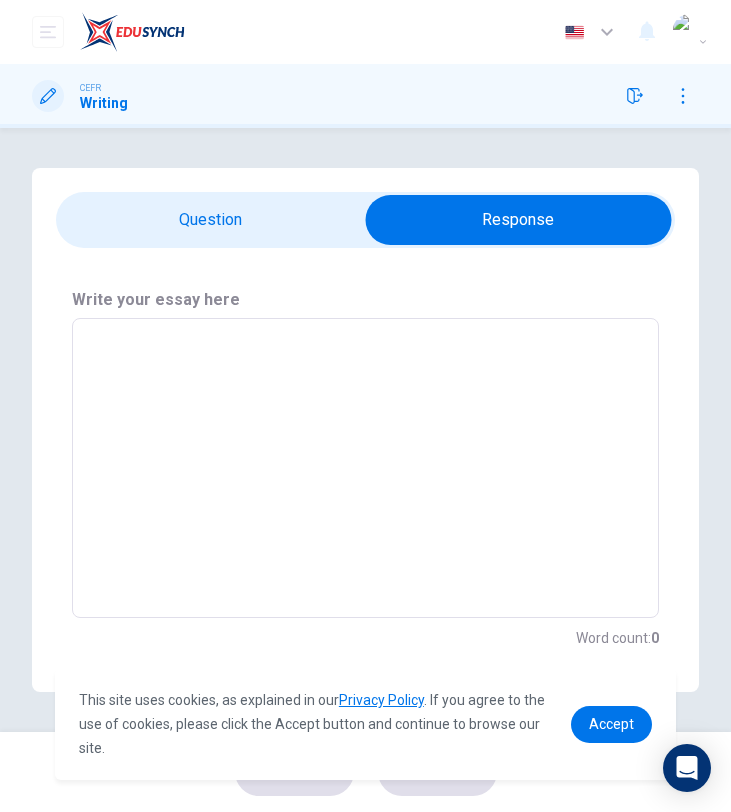 click at bounding box center [365, 468] 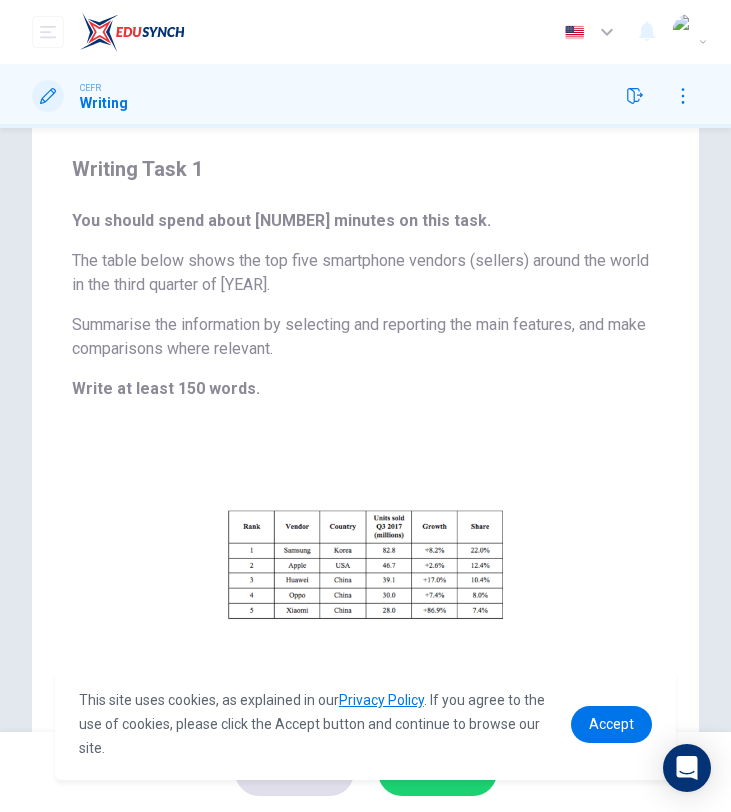 scroll, scrollTop: 0, scrollLeft: 0, axis: both 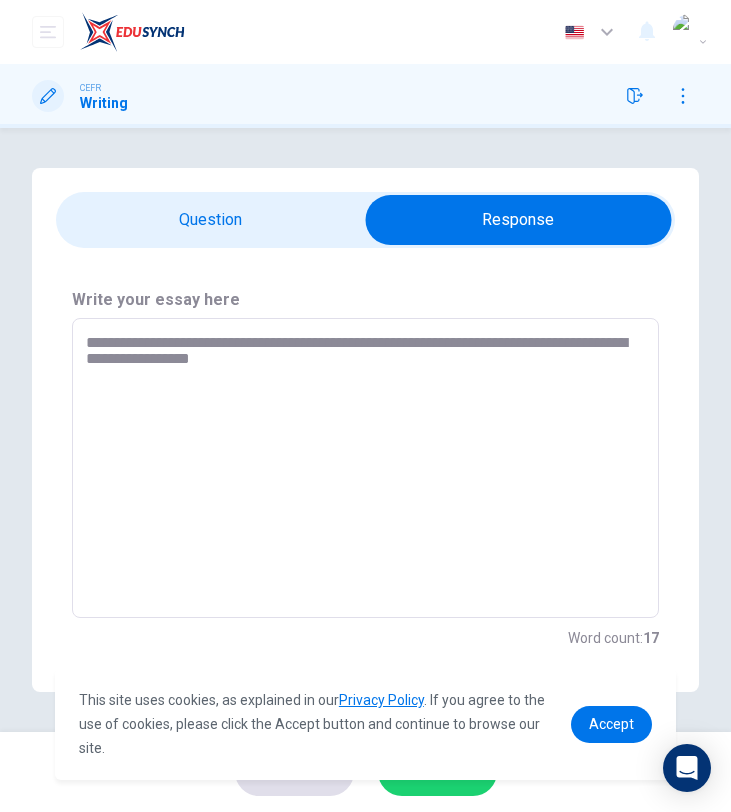 click on "**********" at bounding box center (365, 468) 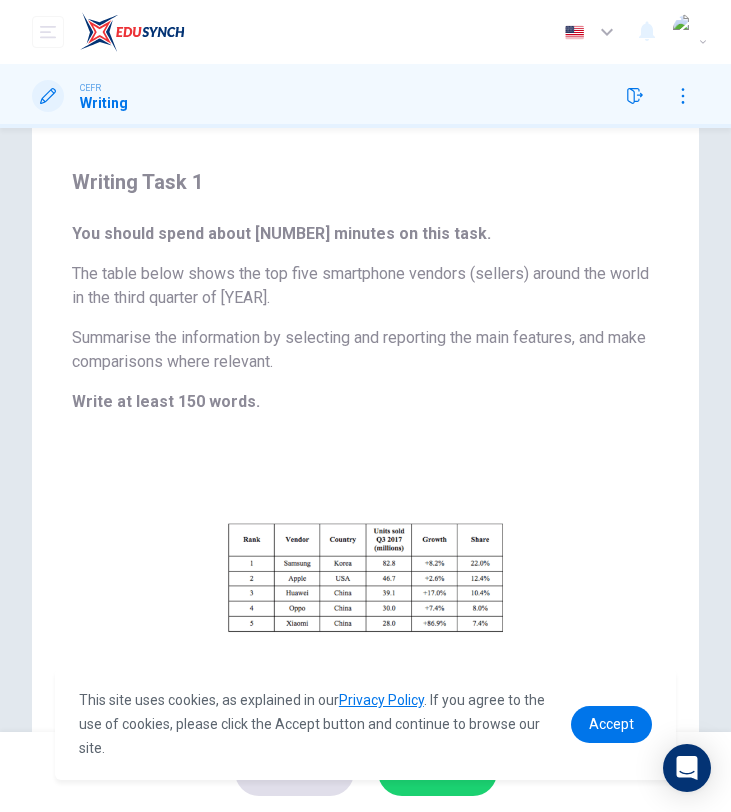 scroll, scrollTop: 0, scrollLeft: 0, axis: both 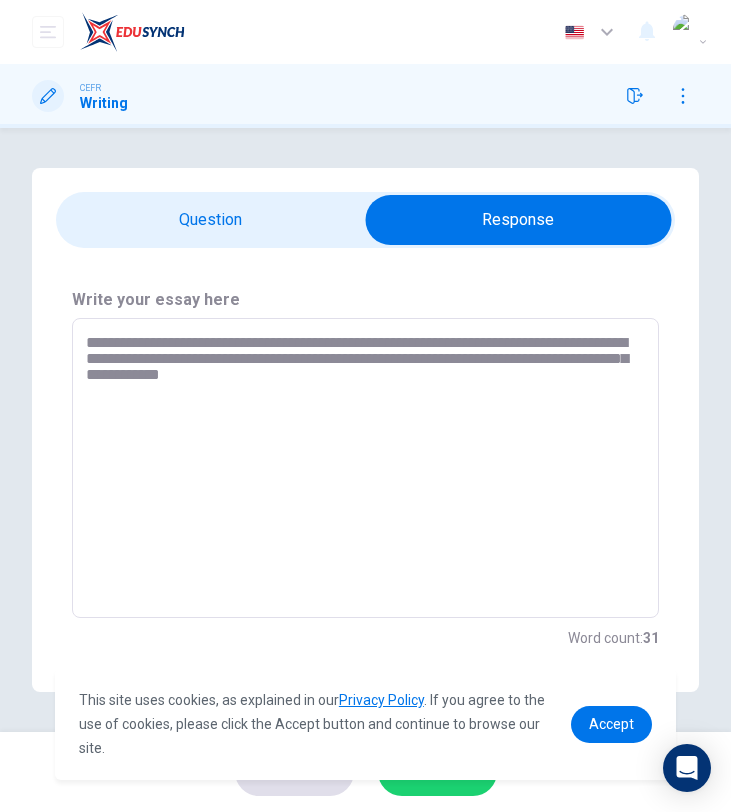 click on "**********" at bounding box center (365, 468) 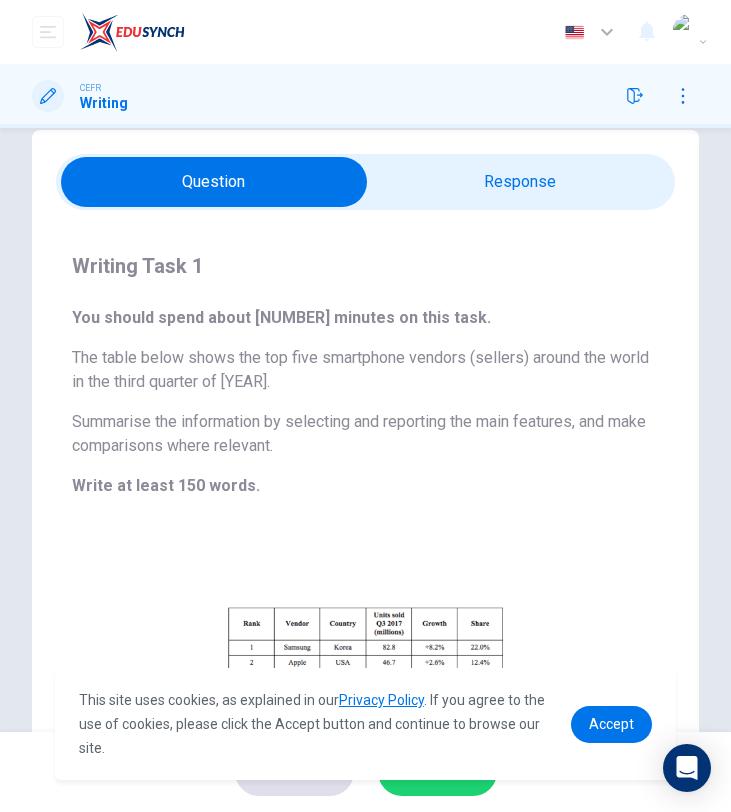 scroll, scrollTop: 0, scrollLeft: 0, axis: both 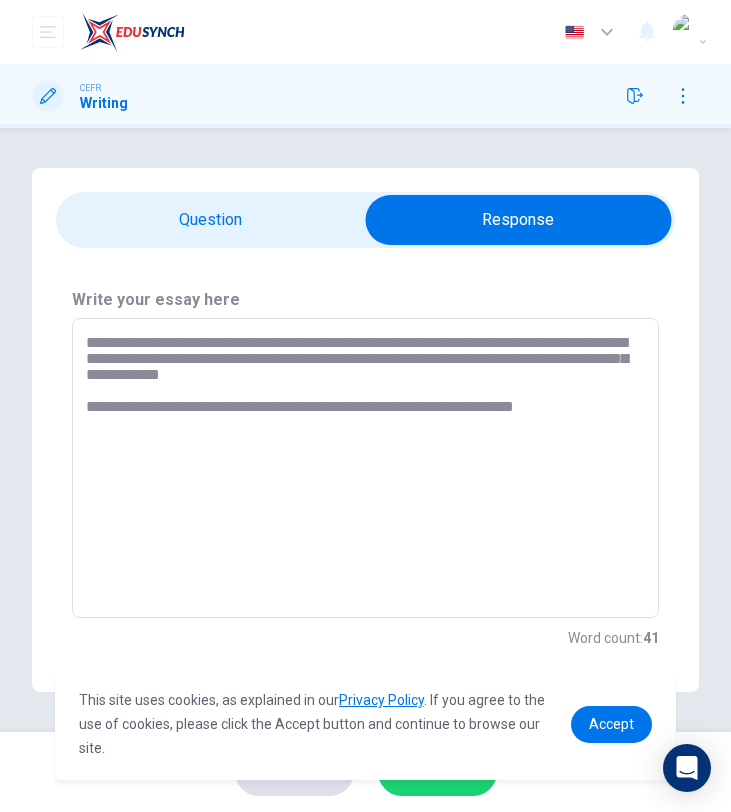 click on "**********" at bounding box center [365, 468] 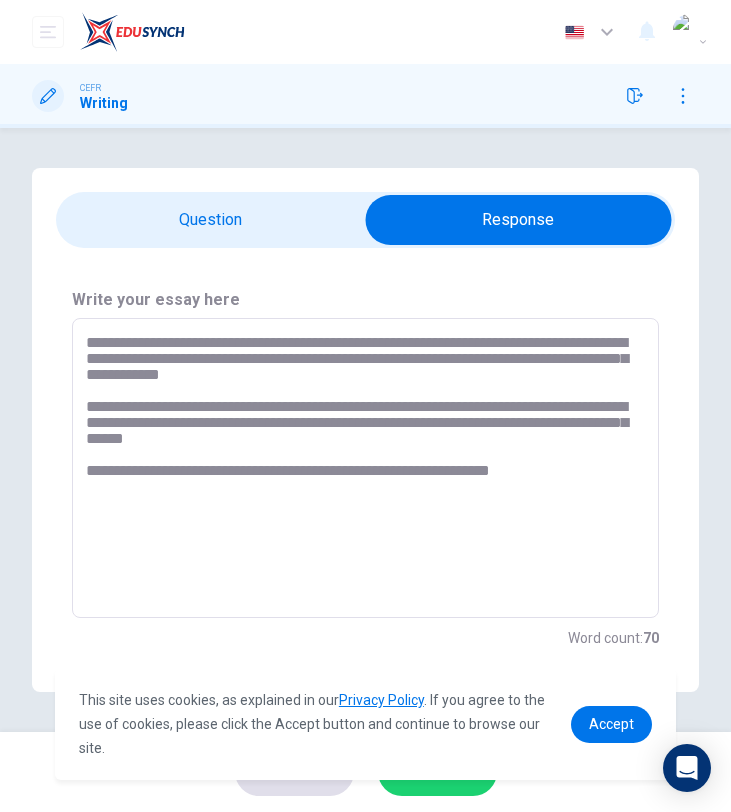 drag, startPoint x: 531, startPoint y: 472, endPoint x: 518, endPoint y: 472, distance: 13 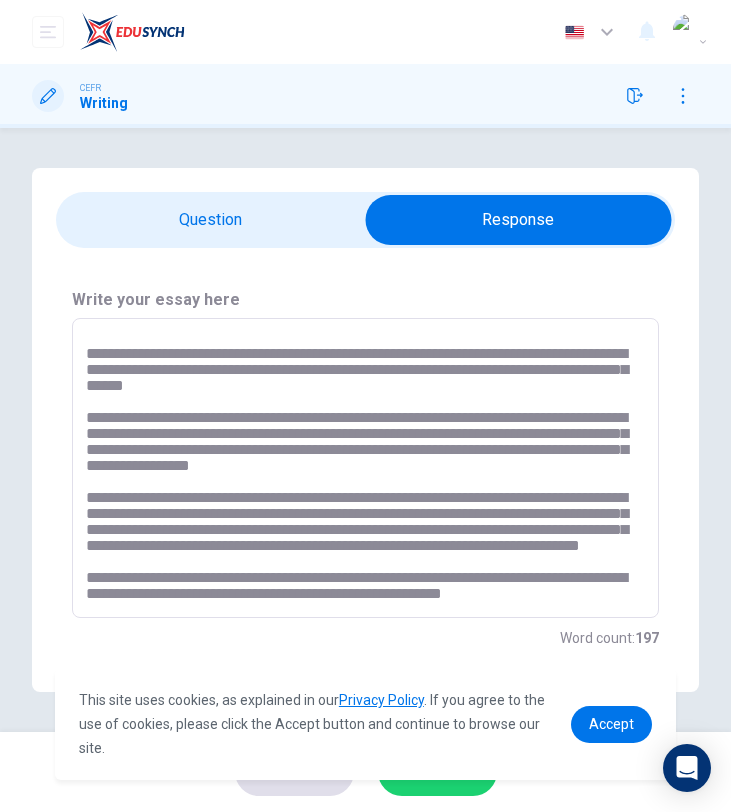scroll, scrollTop: 86, scrollLeft: 0, axis: vertical 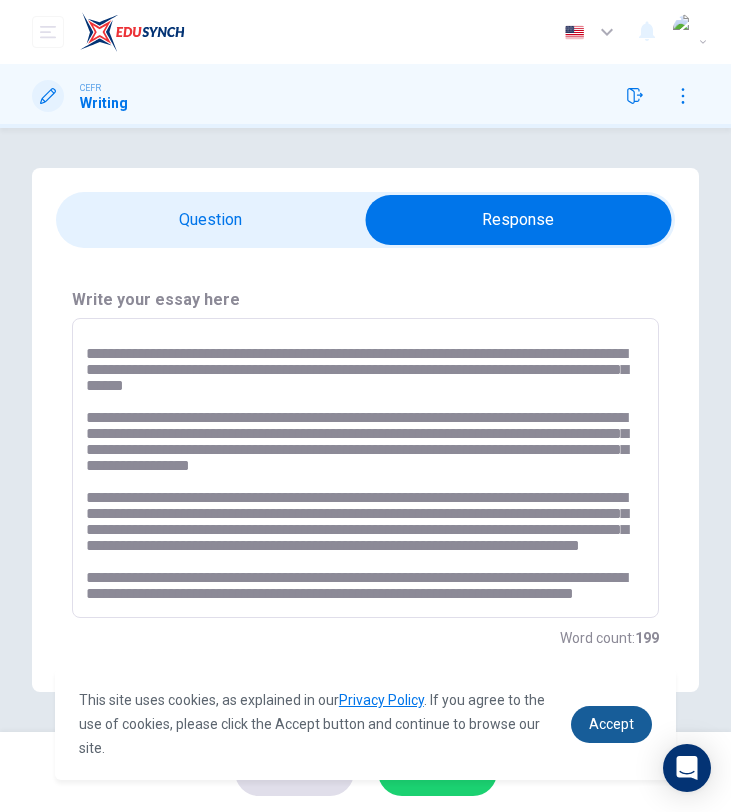 type on "**********" 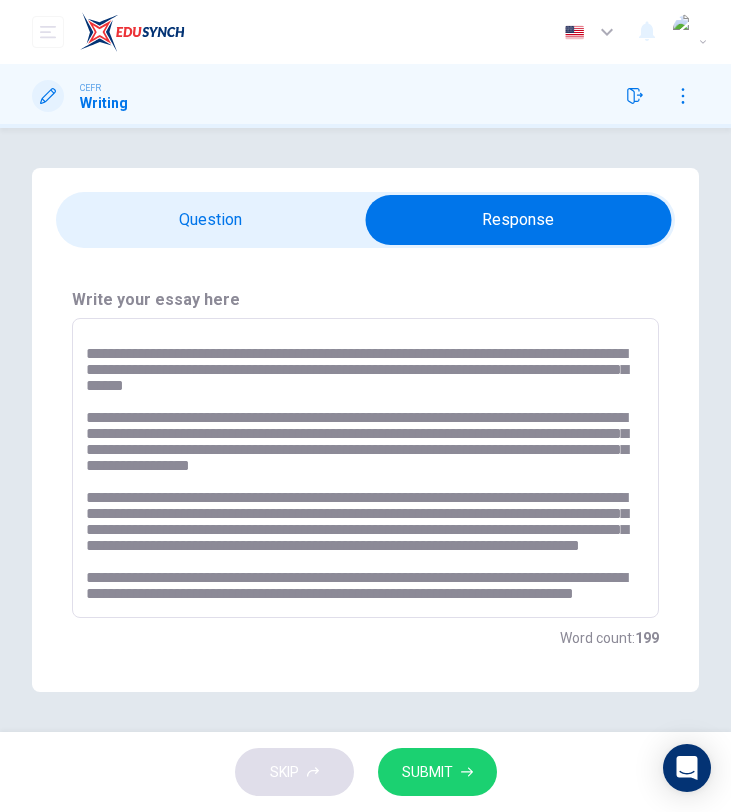 scroll, scrollTop: 86, scrollLeft: 0, axis: vertical 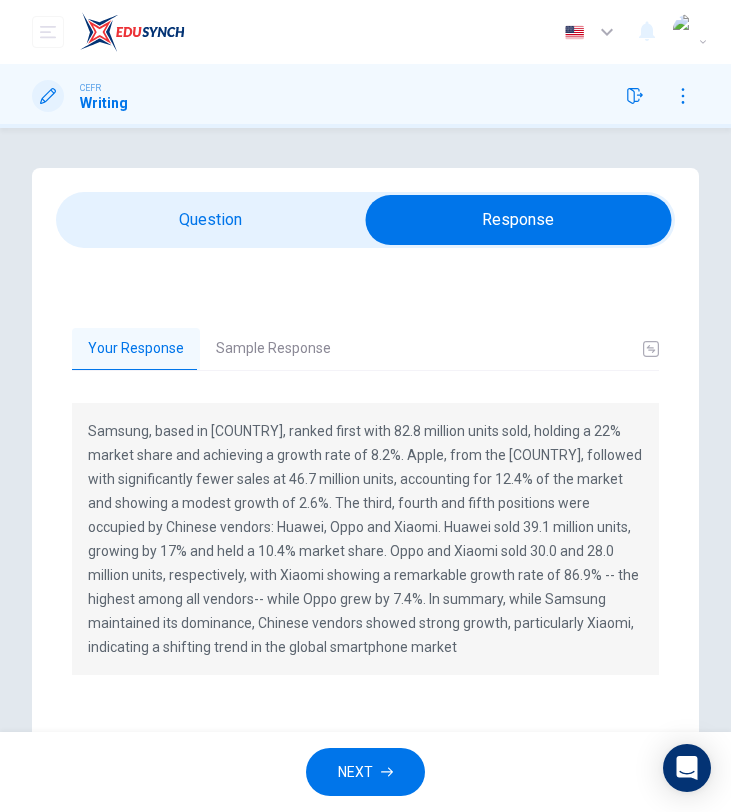 click on "Sample Response" at bounding box center [273, 349] 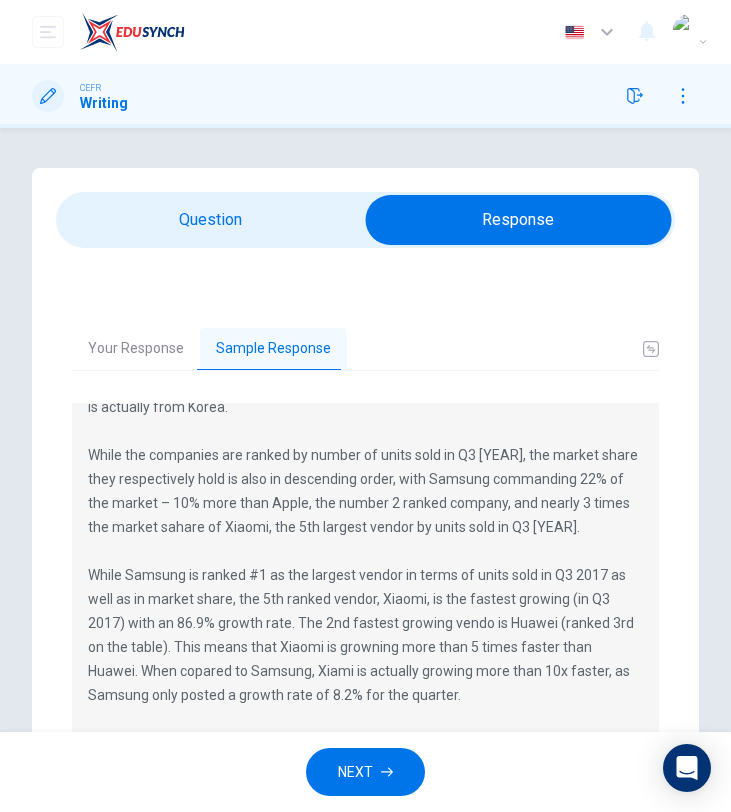 scroll, scrollTop: 0, scrollLeft: 0, axis: both 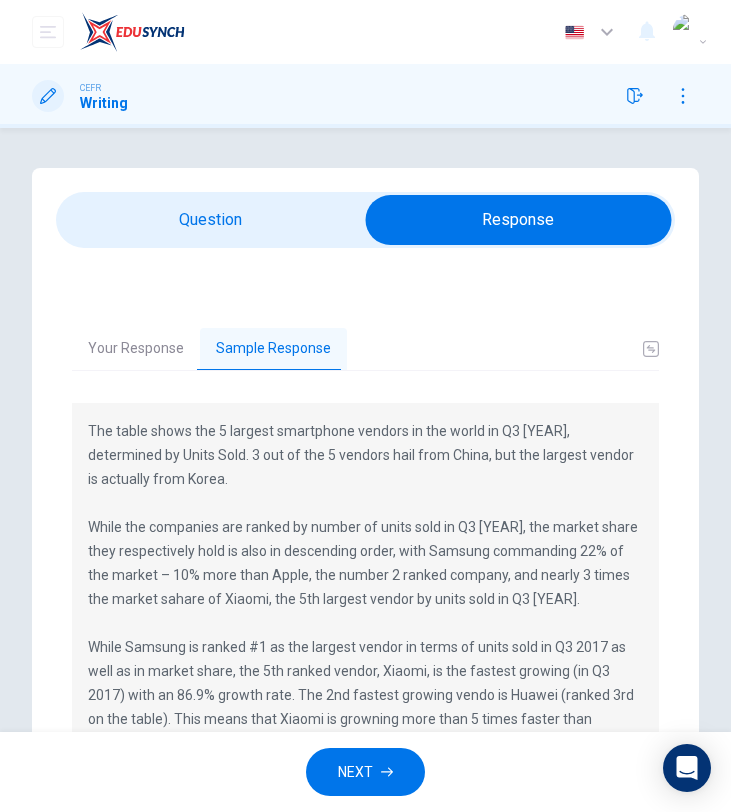 click on "Your Response" at bounding box center [136, 349] 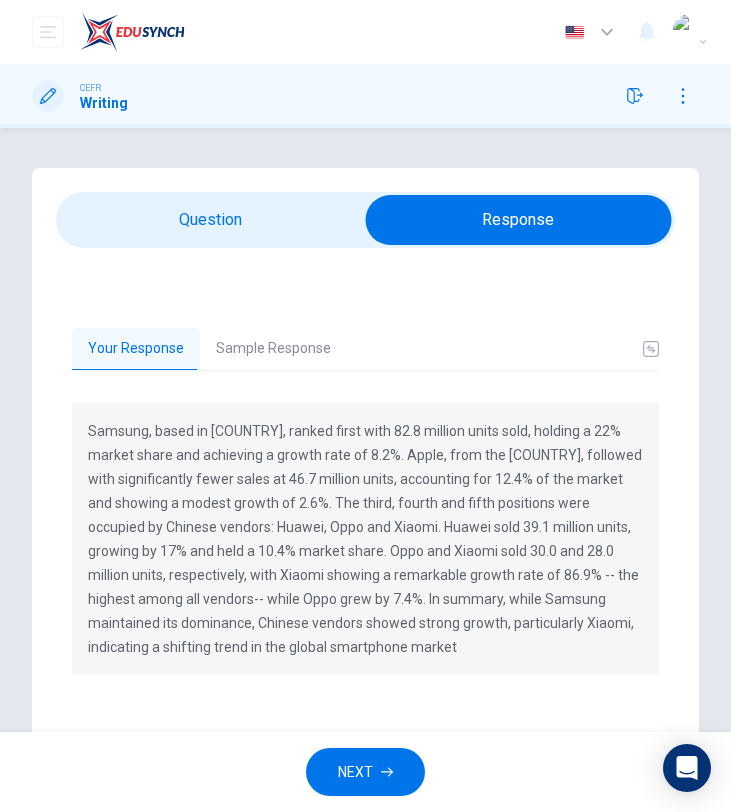 click on "Sample Response" at bounding box center (273, 349) 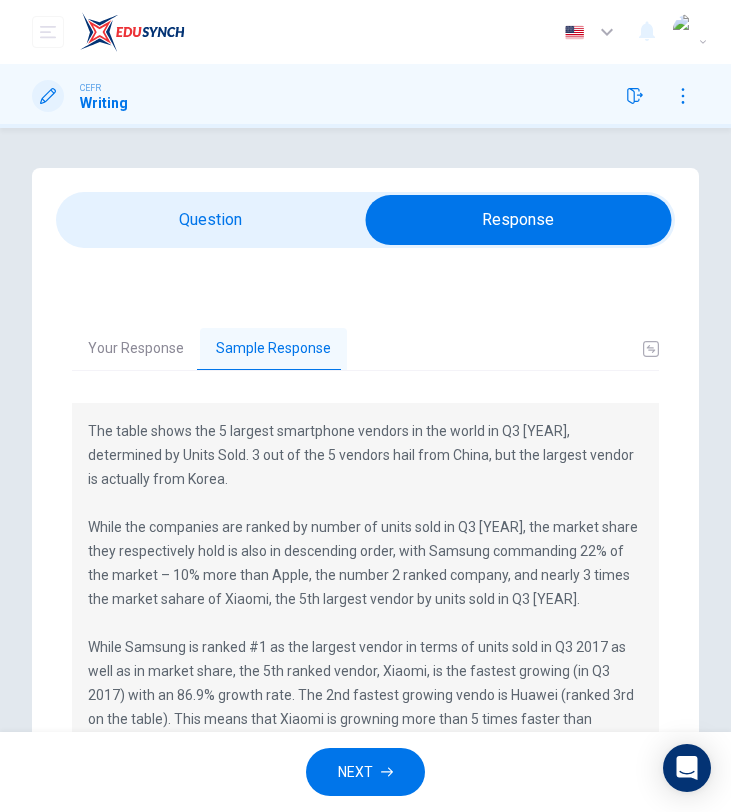 scroll, scrollTop: 72, scrollLeft: 0, axis: vertical 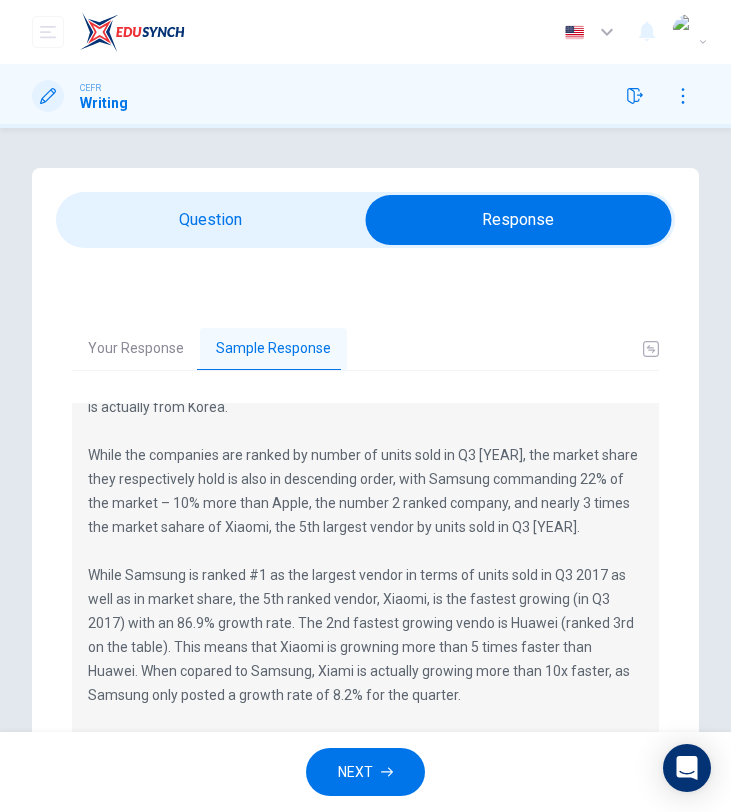 click on "Your Response" at bounding box center (136, 349) 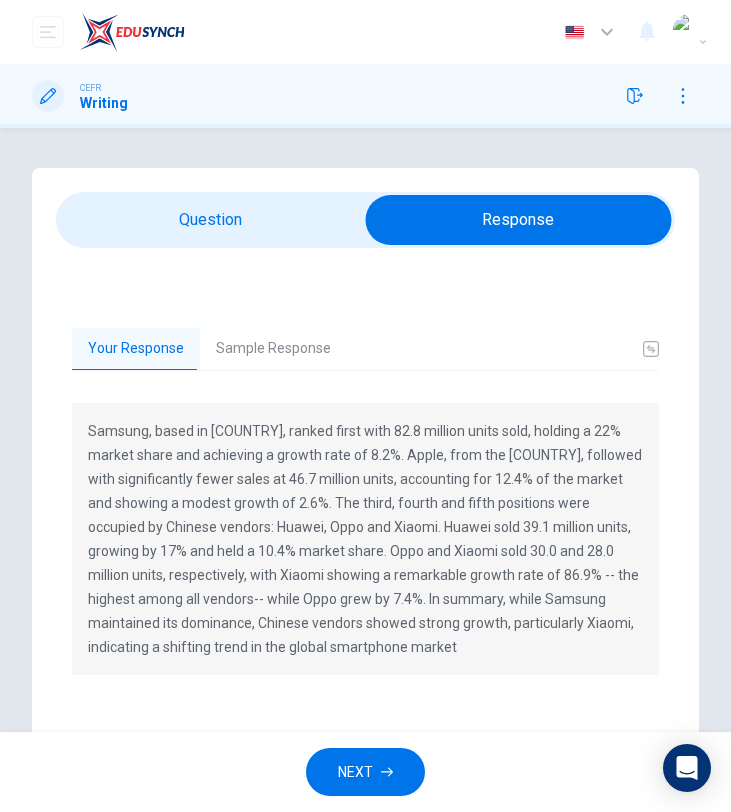 scroll, scrollTop: 24, scrollLeft: 0, axis: vertical 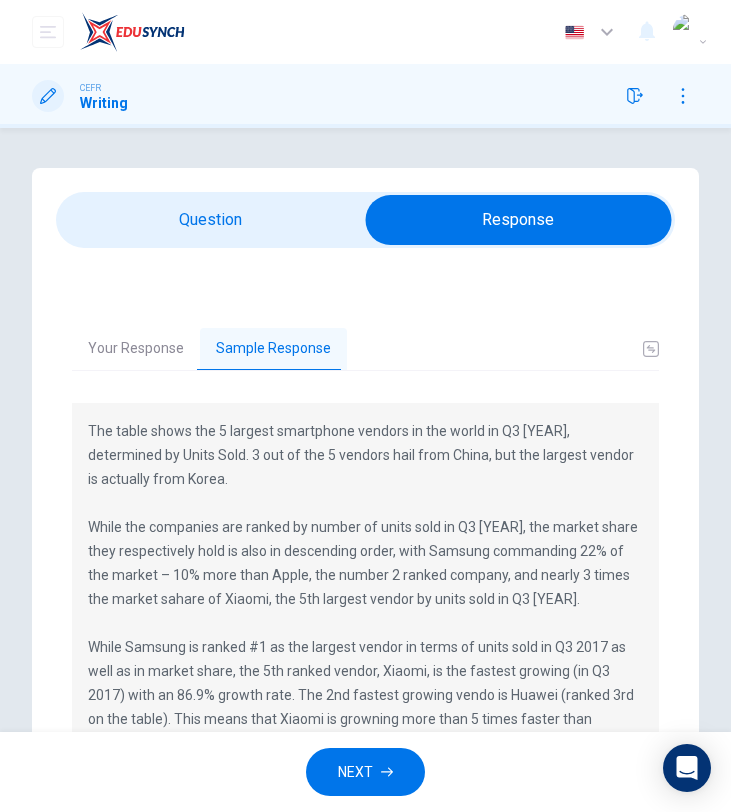 drag, startPoint x: 89, startPoint y: 430, endPoint x: 374, endPoint y: 638, distance: 352.83 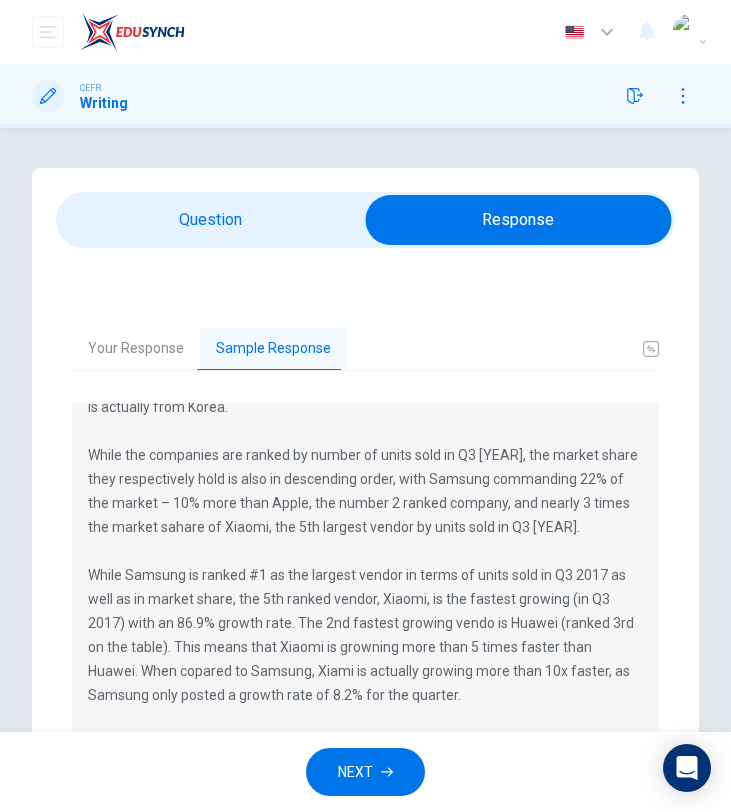 click on "The table shows the 5 largest smartphone vendors in the world in Q3 [YEAR], determined by Units Sold. 3 out of the 5 vendors hail from China, but the largest vendor is actually from Korea.
While the companies are ranked by number of units sold in Q3 [YEAR], the market share they respectively hold is also in descending order, with Samsung commanding 22% of the market – 10% more than Apple, the number 2 ranked company, and nearly 3 times the market sahare of Xiaomi, the 5th largest vendor by units sold in Q3 [YEAR].
While Samsung is ranked #1 as the largest vendor in terms of units sold in Q3 [YEAR] as well as in market share, the 5th ranked vendor, Xiaomi, is the fastest growing (in Q3 [YEAR]) with an 86.9% growth rate. The 2nd fastest growing vendo is Huawei (ranked 3rd on the table). This means that Xiaomi is growning more than 5 times faster than Huawei. When copared to Samsung, Xiami is actually growing more than 10x faster, as Samsung only posted a growth rate of 8.2% for the quarter." at bounding box center (365, 539) 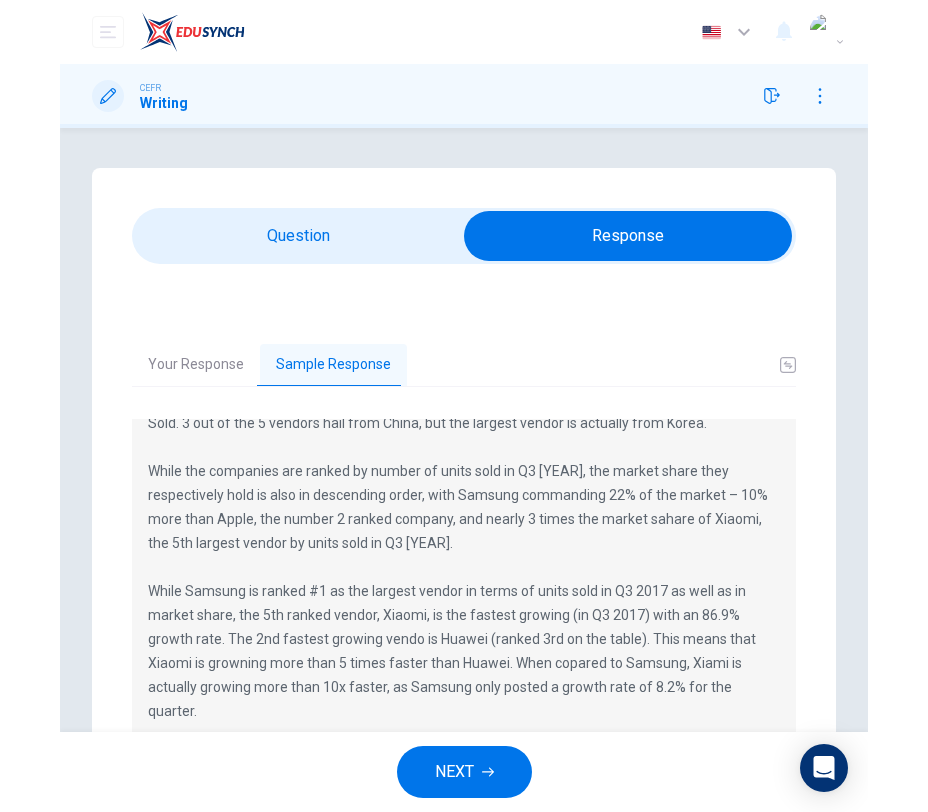 scroll, scrollTop: 0, scrollLeft: 0, axis: both 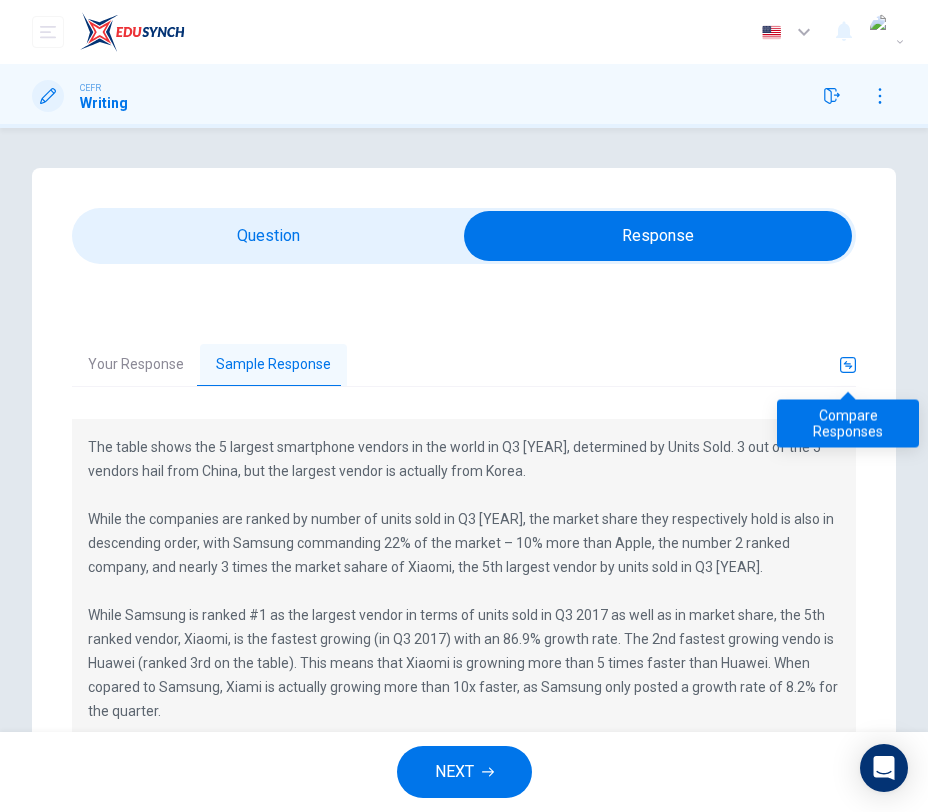 click at bounding box center [848, 365] 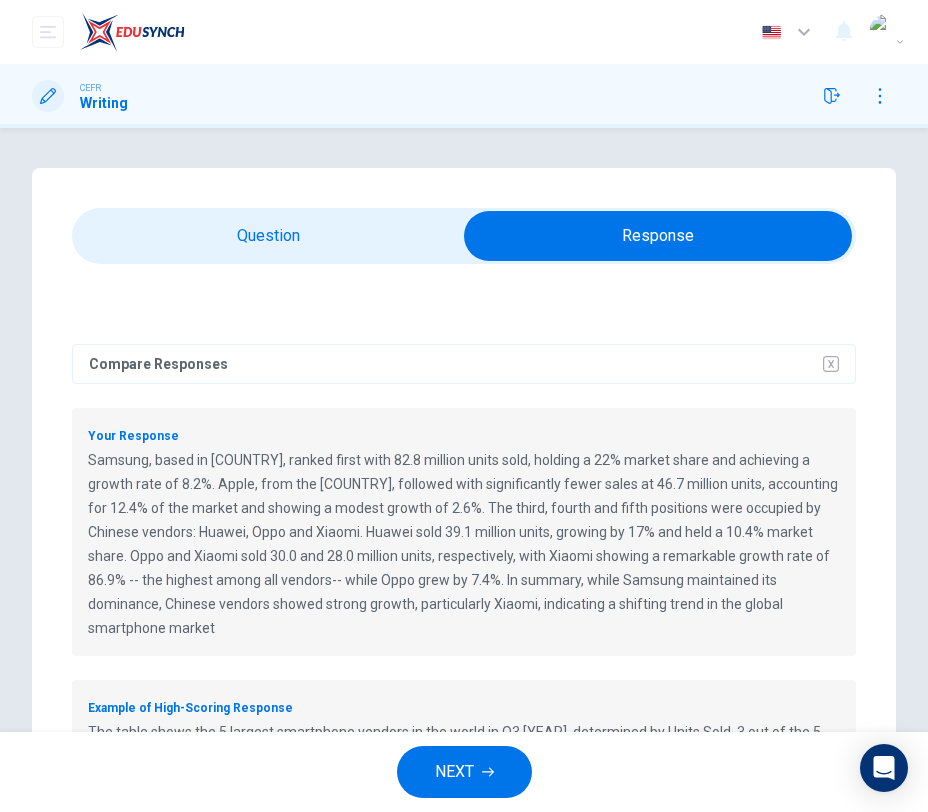 scroll, scrollTop: 57, scrollLeft: 0, axis: vertical 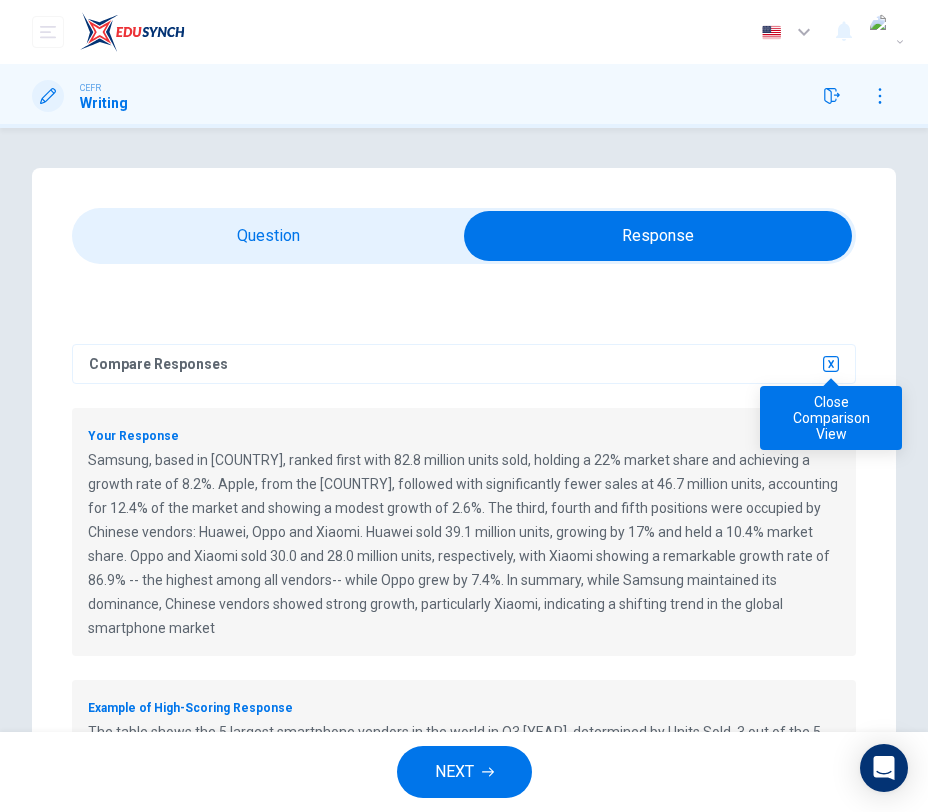 click at bounding box center (831, 364) 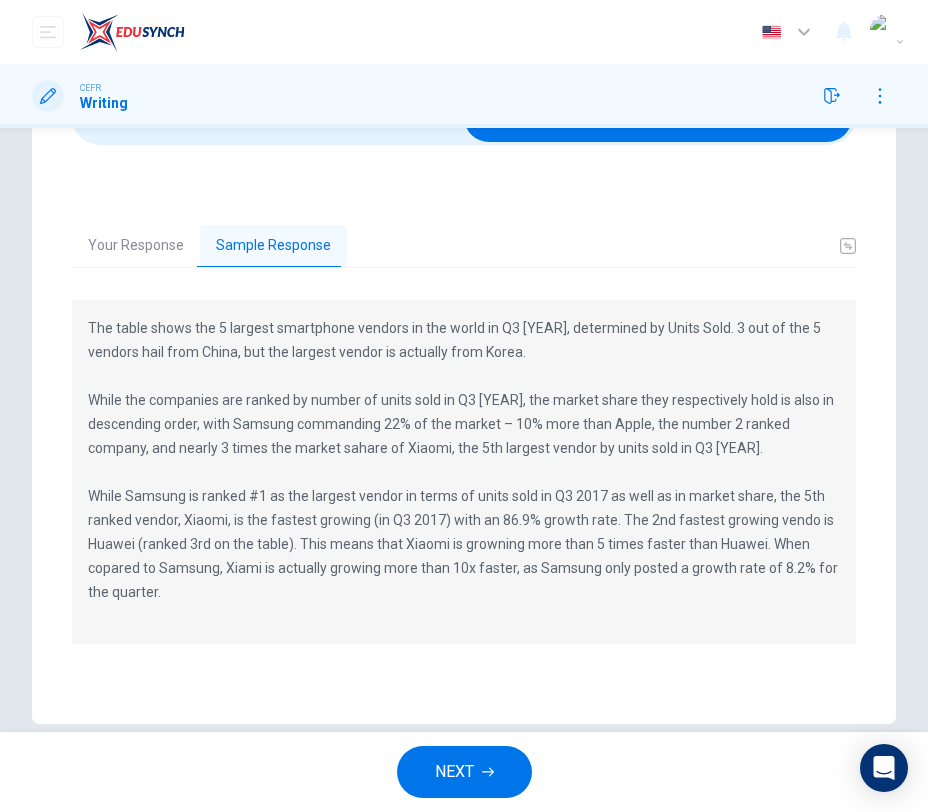 scroll, scrollTop: 130, scrollLeft: 0, axis: vertical 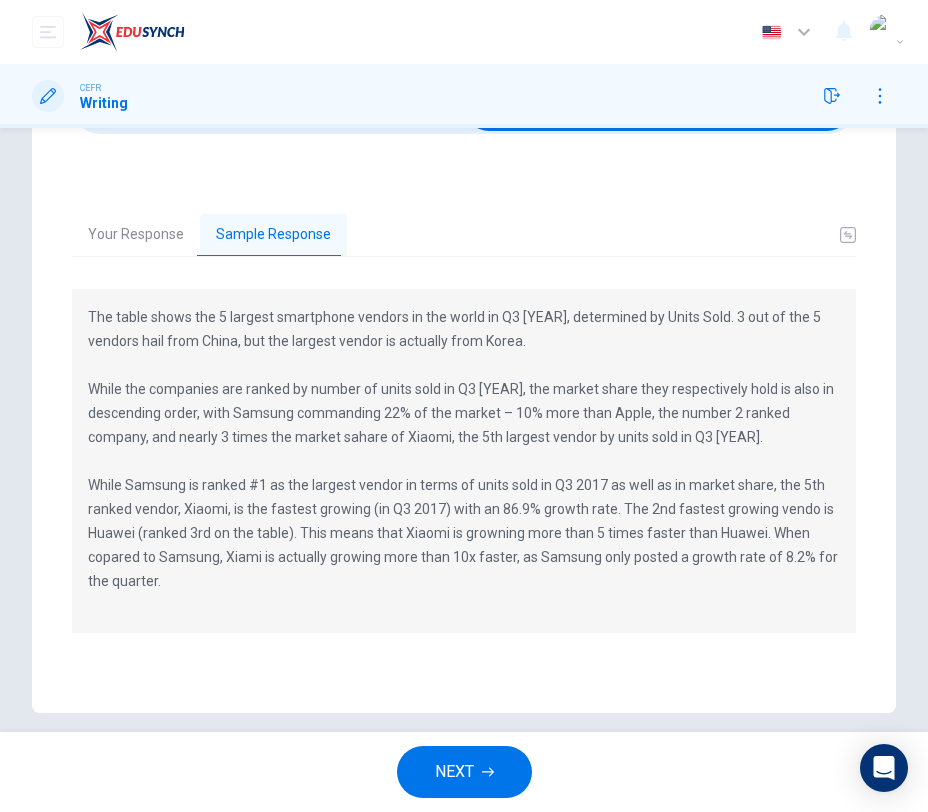 click on "The table shows the 5 largest smartphone vendors in the world in Q3 [YEAR], determined by Units Sold. 3 out of the 5 vendors hail from China, but the largest vendor is actually from Korea.
While the companies are ranked by number of units sold in Q3 [YEAR], the market share they respectively hold is also in descending order, with Samsung commanding 22% of the market – 10% more than Apple, the number 2 ranked company, and nearly 3 times the market sahare of Xiaomi, the 5th largest vendor by units sold in Q3 [YEAR].
While Samsung is ranked #1 as the largest vendor in terms of units sold in Q3 [YEAR] as well as in market share, the 5th ranked vendor, Xiaomi, is the fastest growing (in Q3 [YEAR]) with an 86.9% growth rate. The 2nd fastest growing vendo is Huawei (ranked 3rd on the table). This means that Xiaomi is growning more than 5 times faster than Huawei. When copared to Samsung, Xiami is actually growing more than 10x faster, as Samsung only posted a growth rate of 8.2% for the quarter." at bounding box center (464, 461) 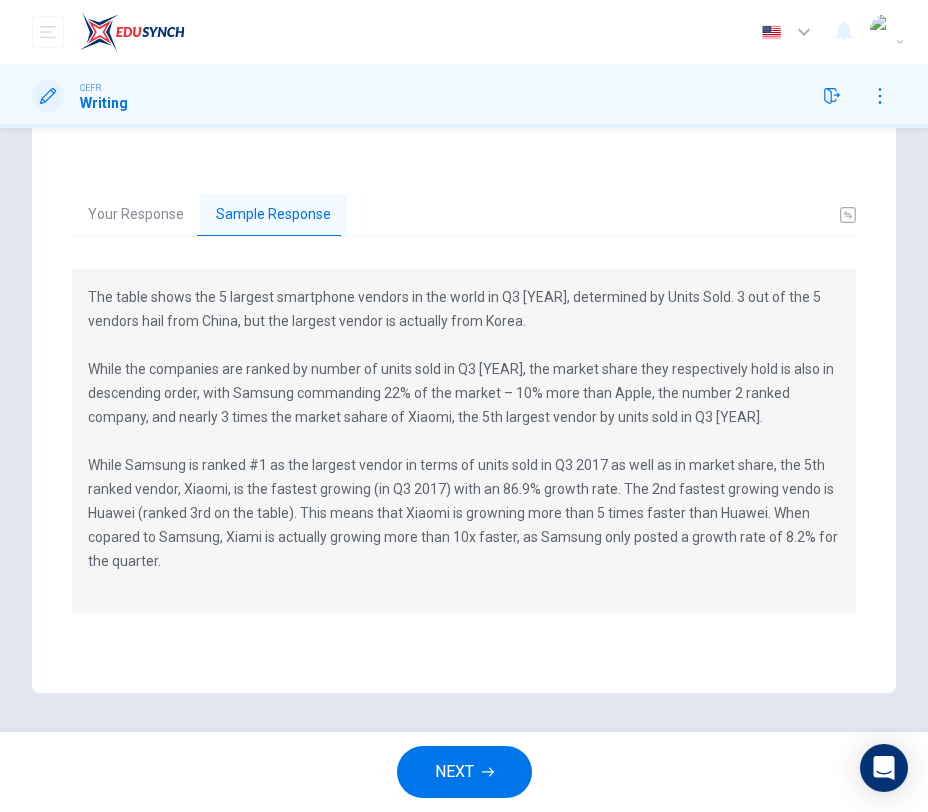 click on "NEXT" at bounding box center (464, 772) 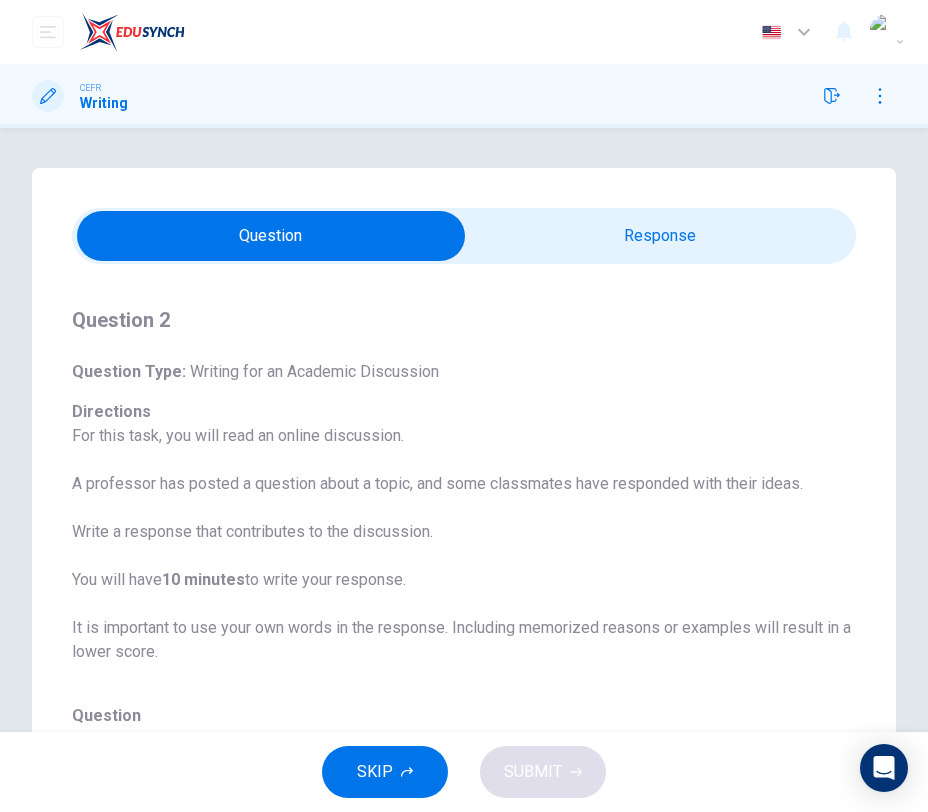 scroll, scrollTop: 22, scrollLeft: 0, axis: vertical 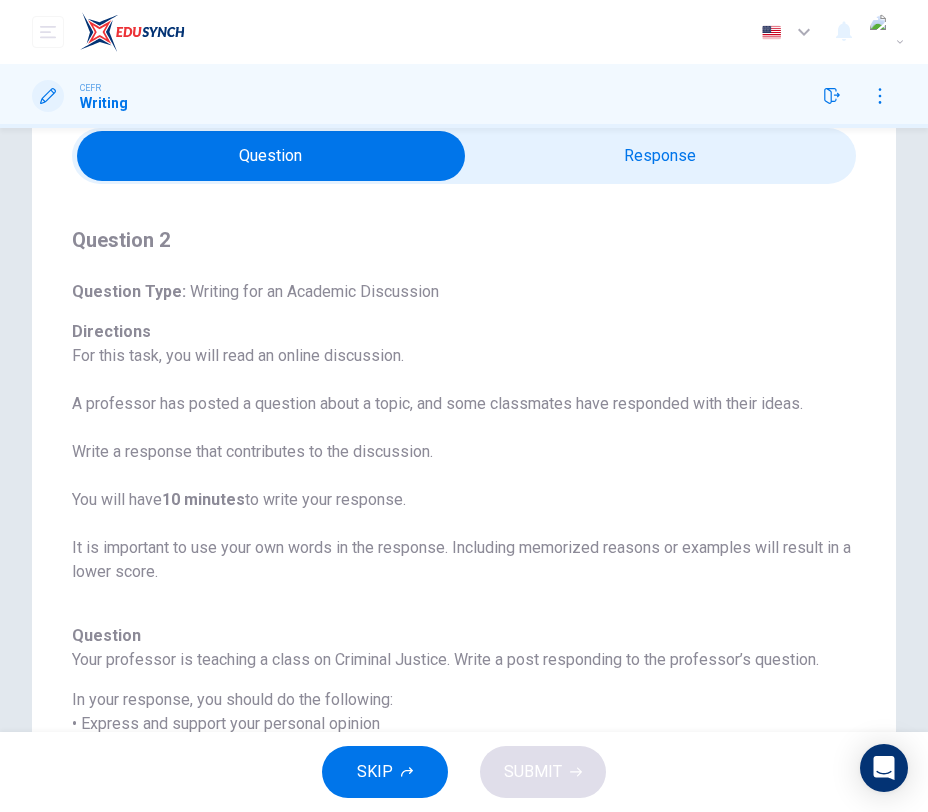 drag, startPoint x: 271, startPoint y: 381, endPoint x: 333, endPoint y: 412, distance: 69.31811 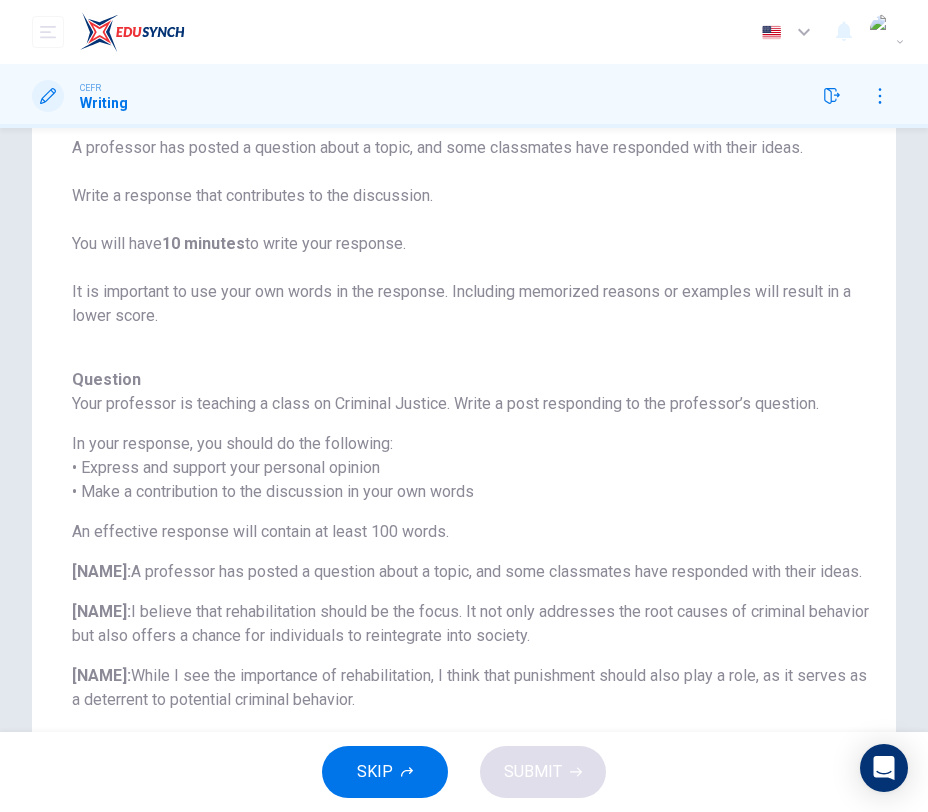 scroll, scrollTop: 338, scrollLeft: 0, axis: vertical 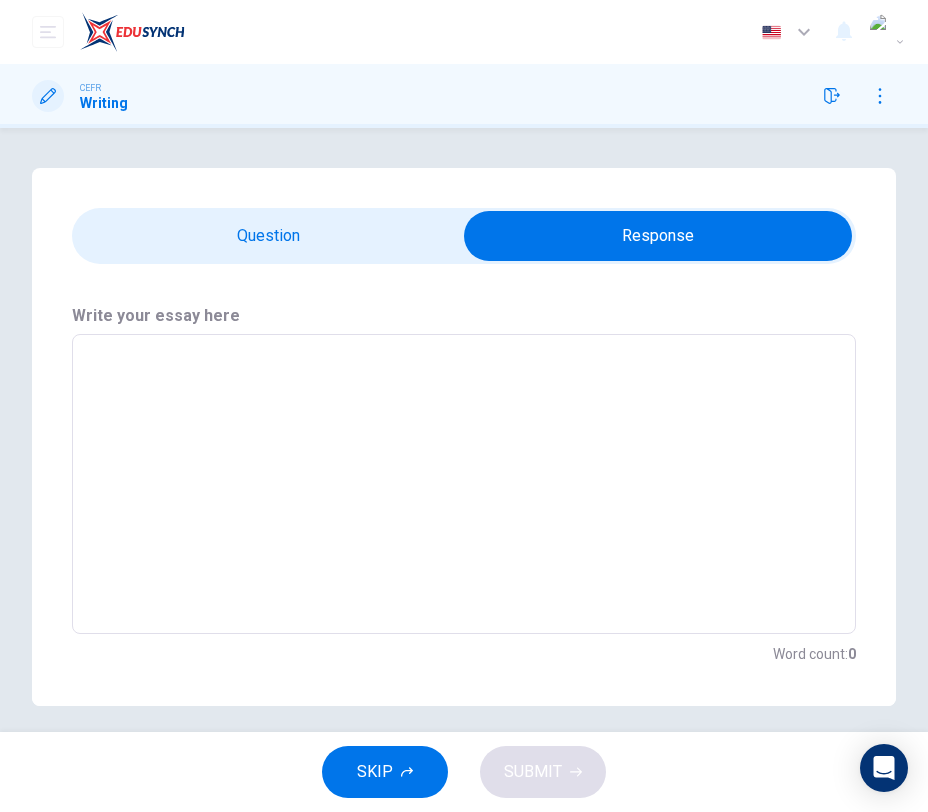 click at bounding box center [464, 484] 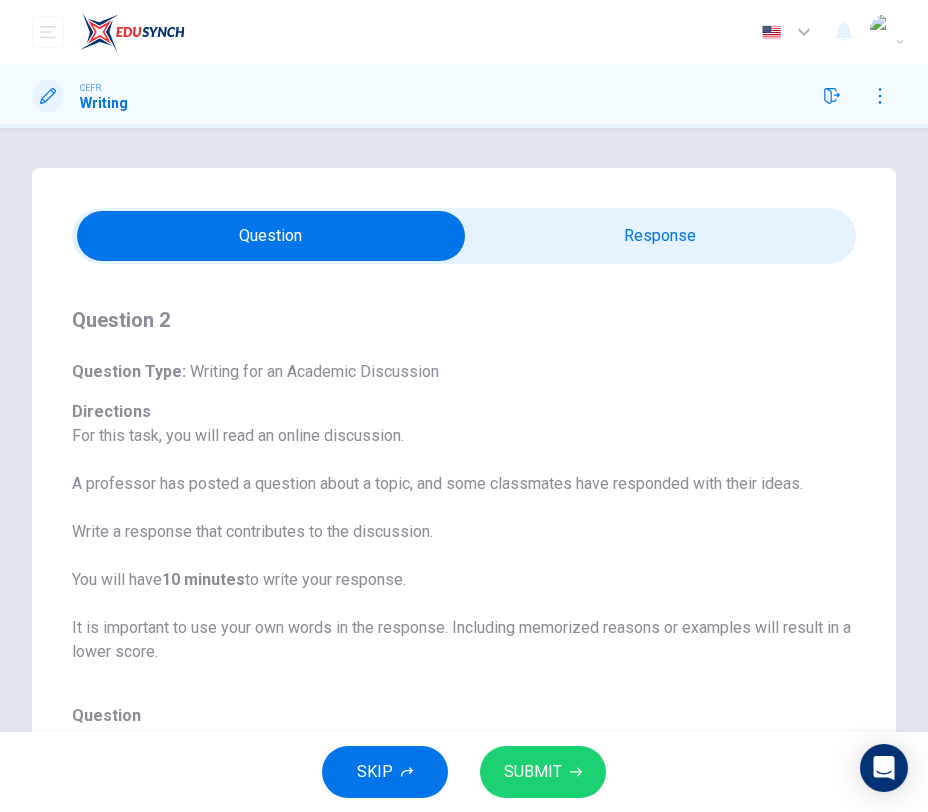 scroll, scrollTop: 22, scrollLeft: 0, axis: vertical 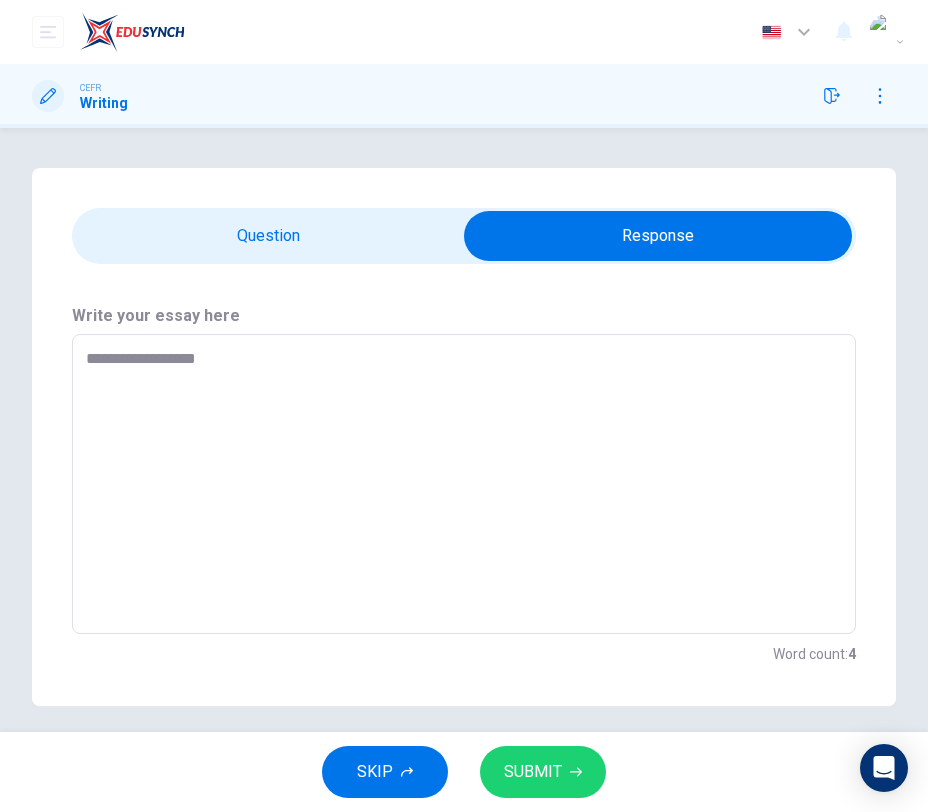 click on "**********" at bounding box center [464, 484] 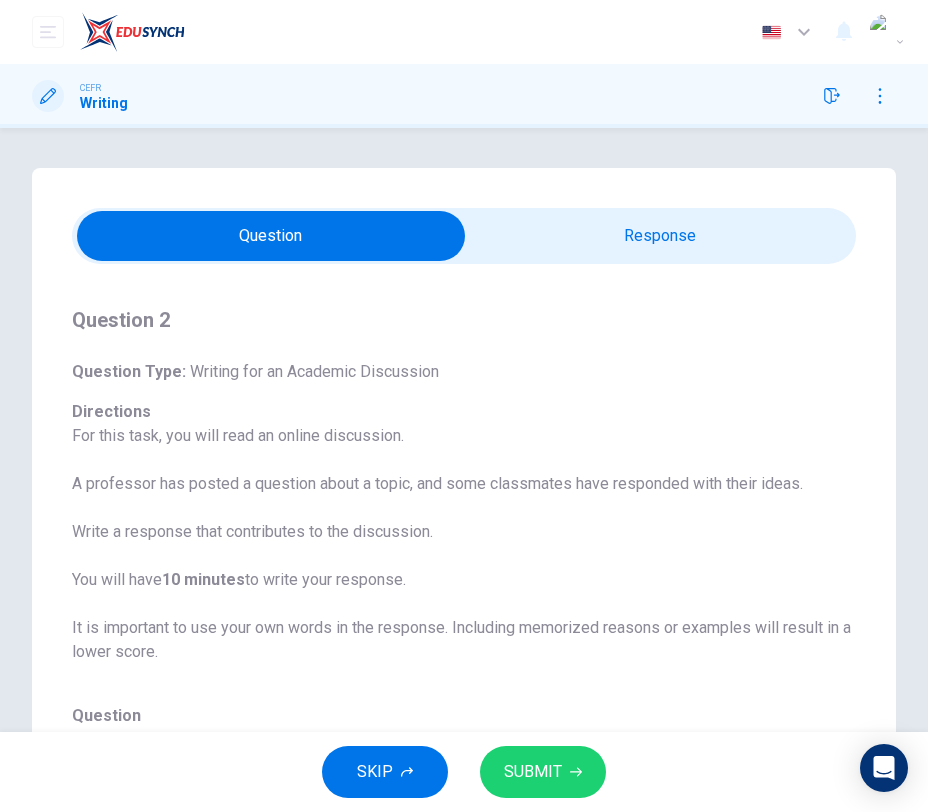 scroll, scrollTop: 22, scrollLeft: 0, axis: vertical 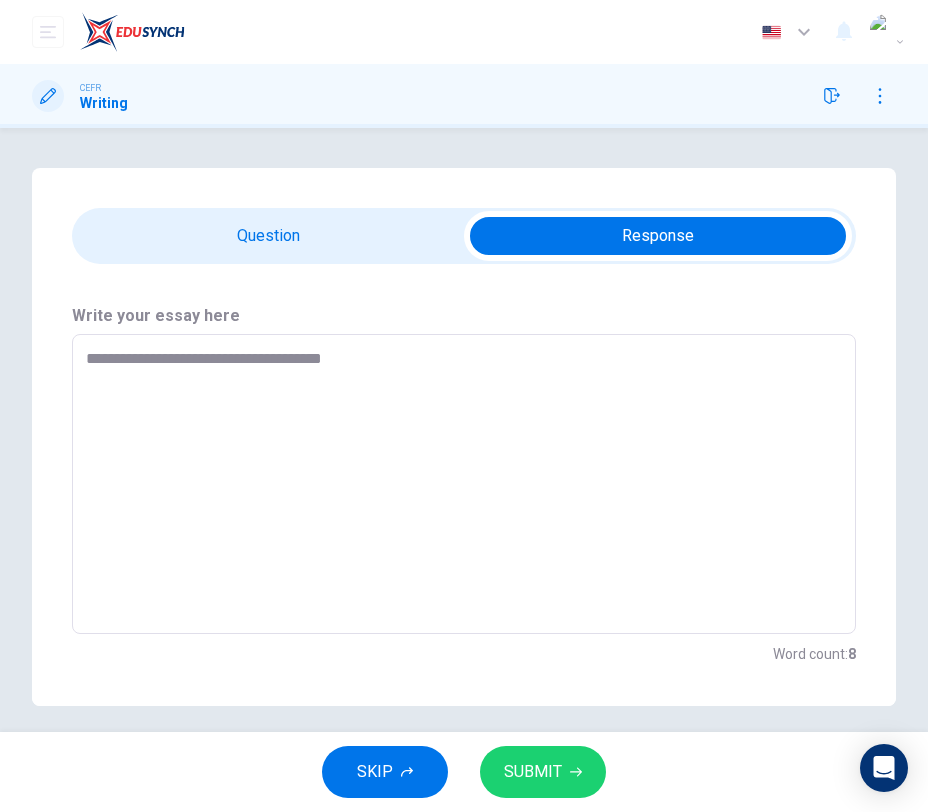 click on "**********" at bounding box center (464, 484) 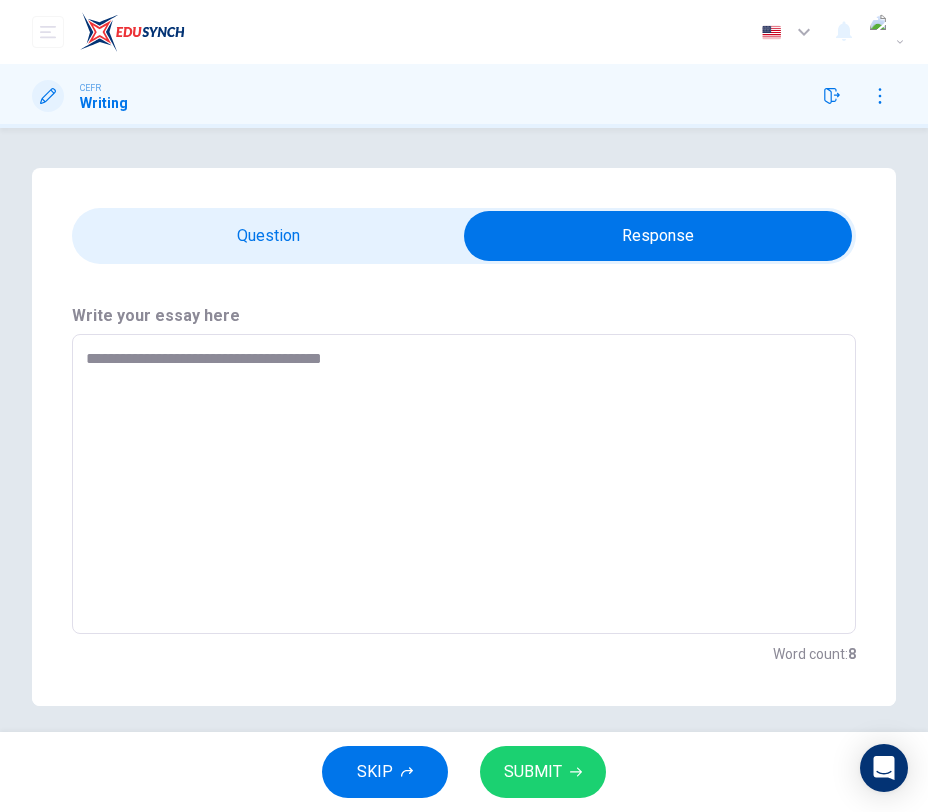drag, startPoint x: 357, startPoint y: 366, endPoint x: 68, endPoint y: 366, distance: 289 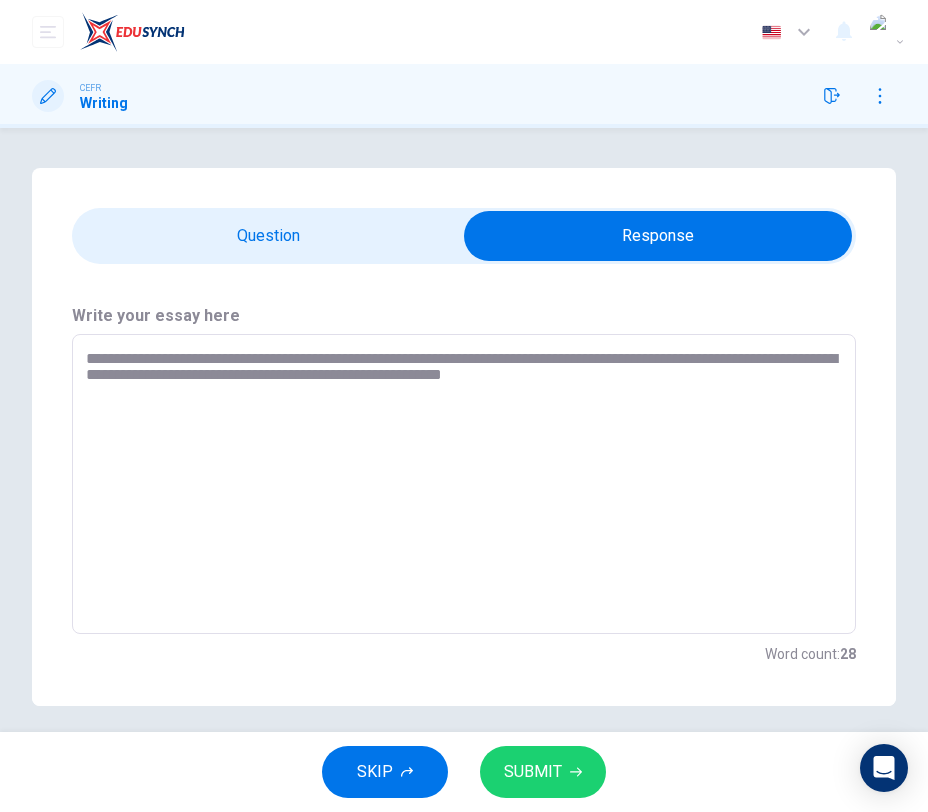 scroll, scrollTop: 14, scrollLeft: 0, axis: vertical 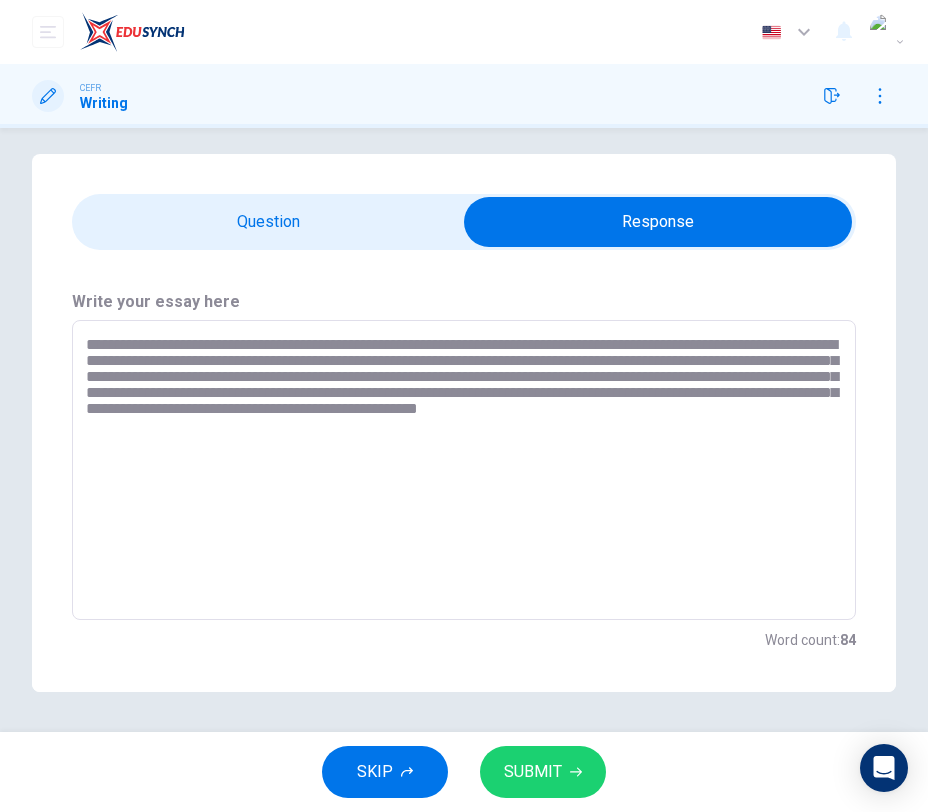 type on "**********" 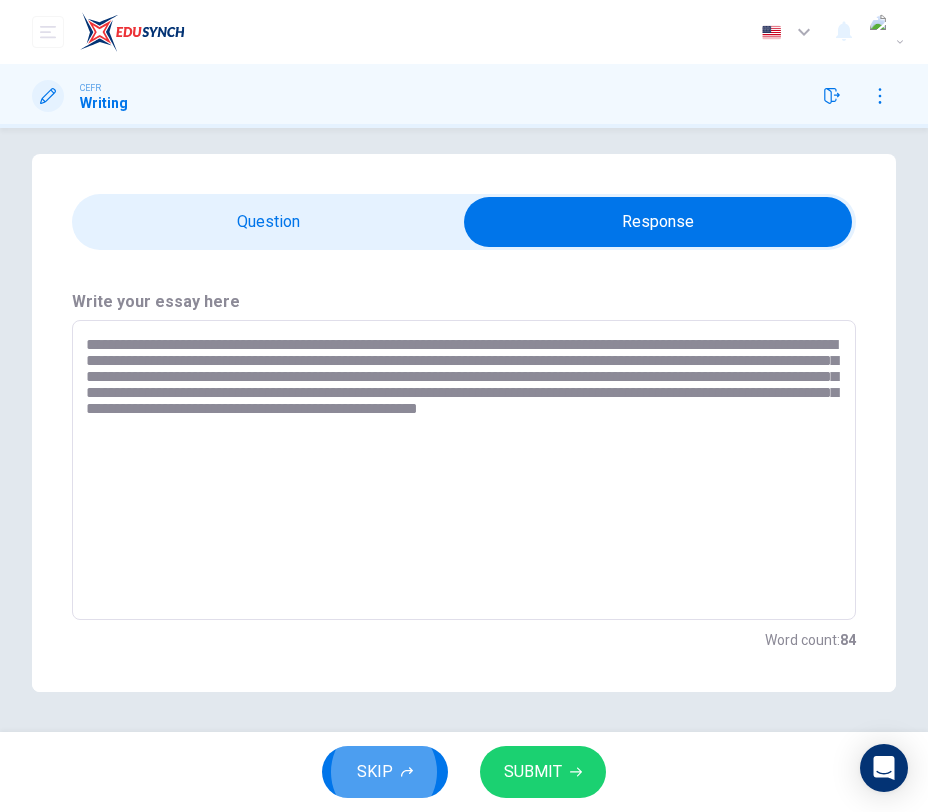 type 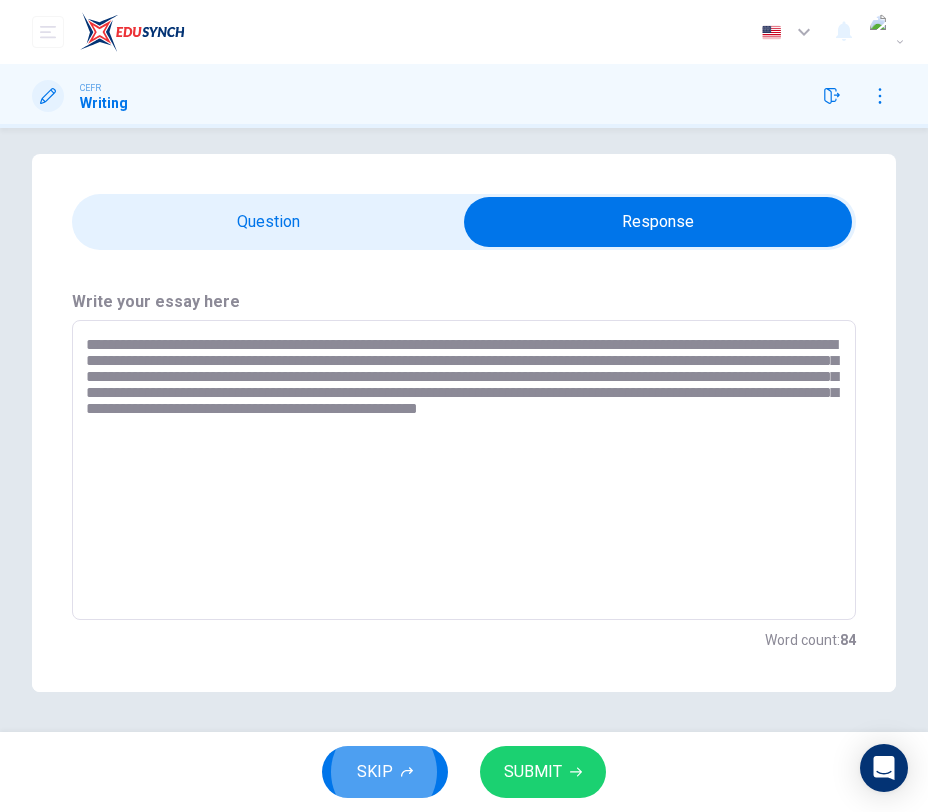 click on "**********" at bounding box center [464, 470] 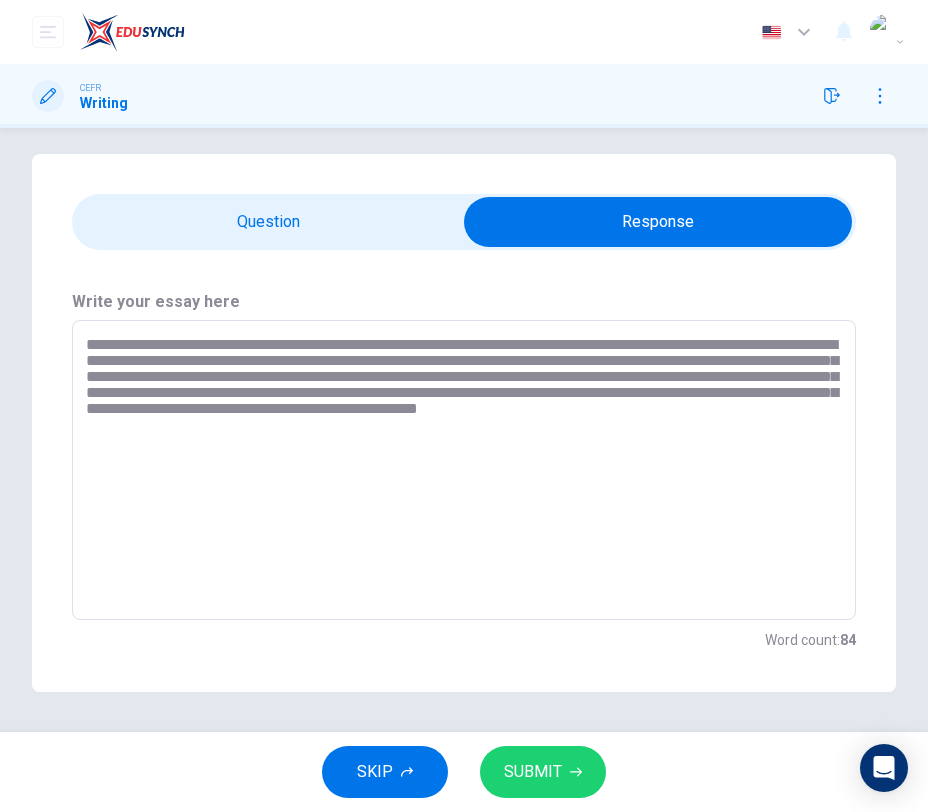 click on "**********" at bounding box center (464, 470) 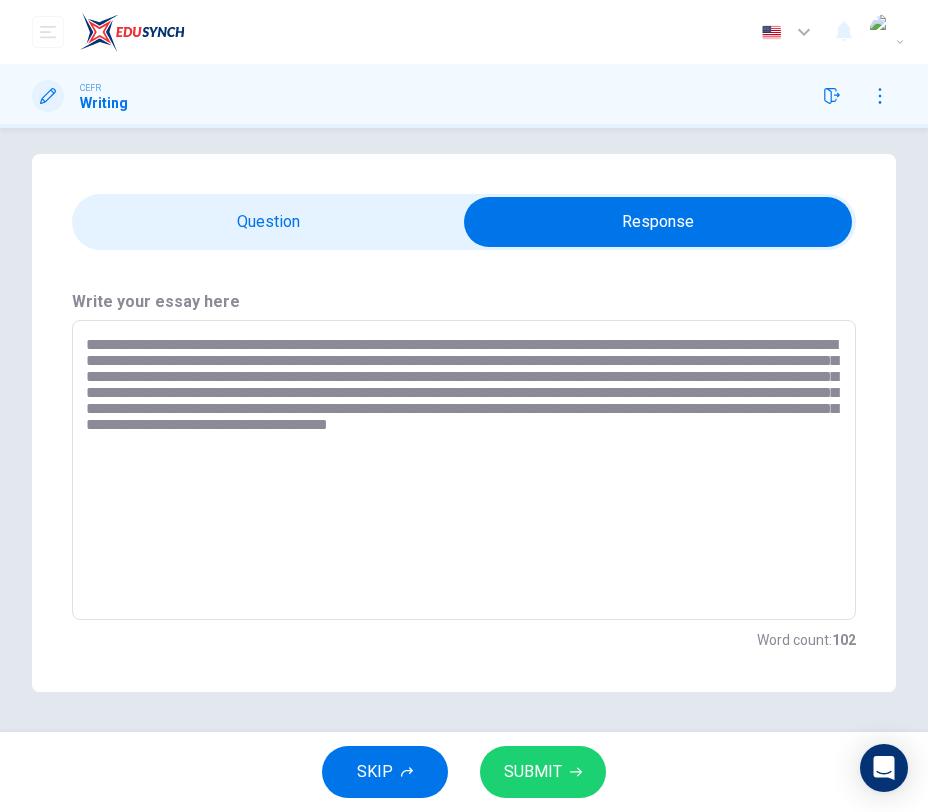 type on "**********" 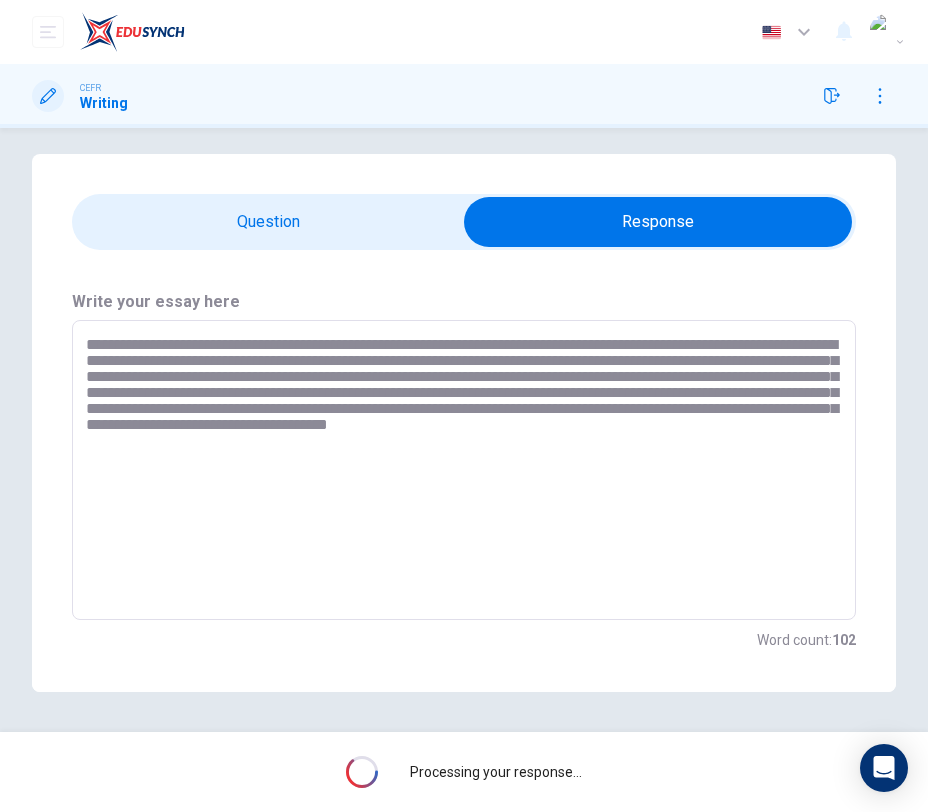 scroll, scrollTop: 0, scrollLeft: 0, axis: both 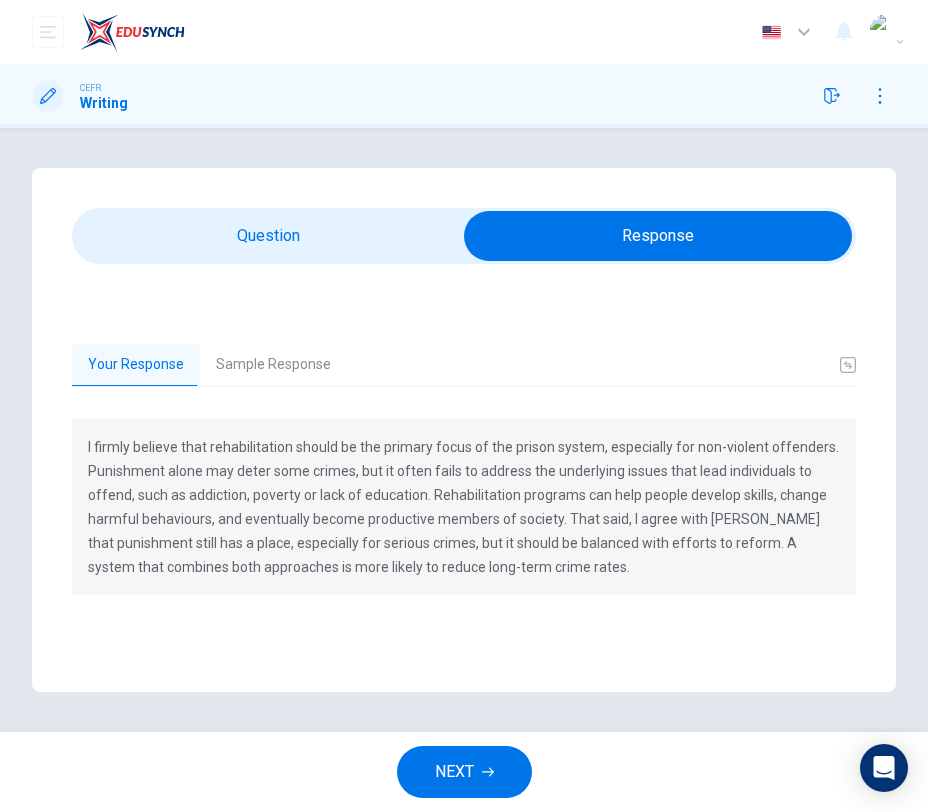 click on "Sample Response" at bounding box center [273, 365] 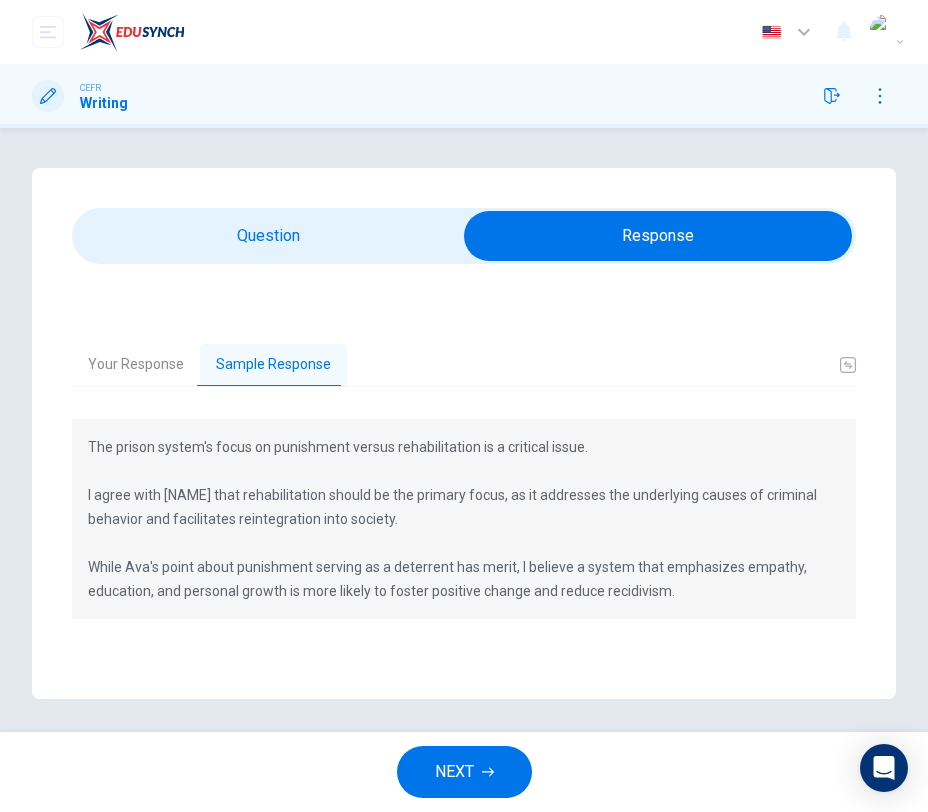 scroll, scrollTop: 6, scrollLeft: 0, axis: vertical 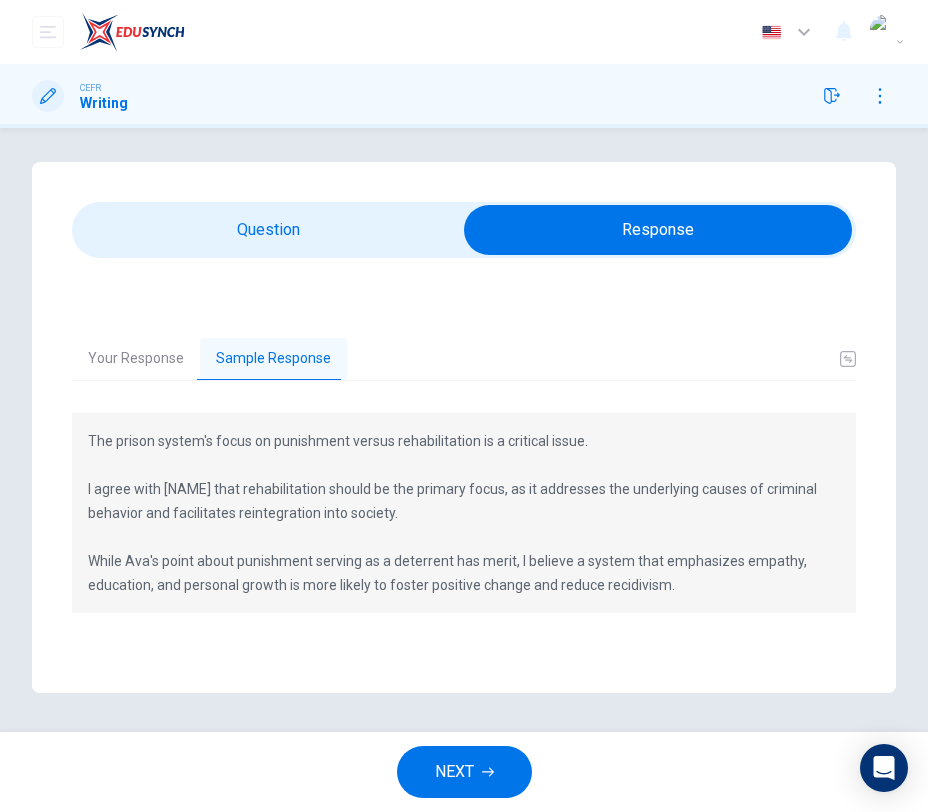 type 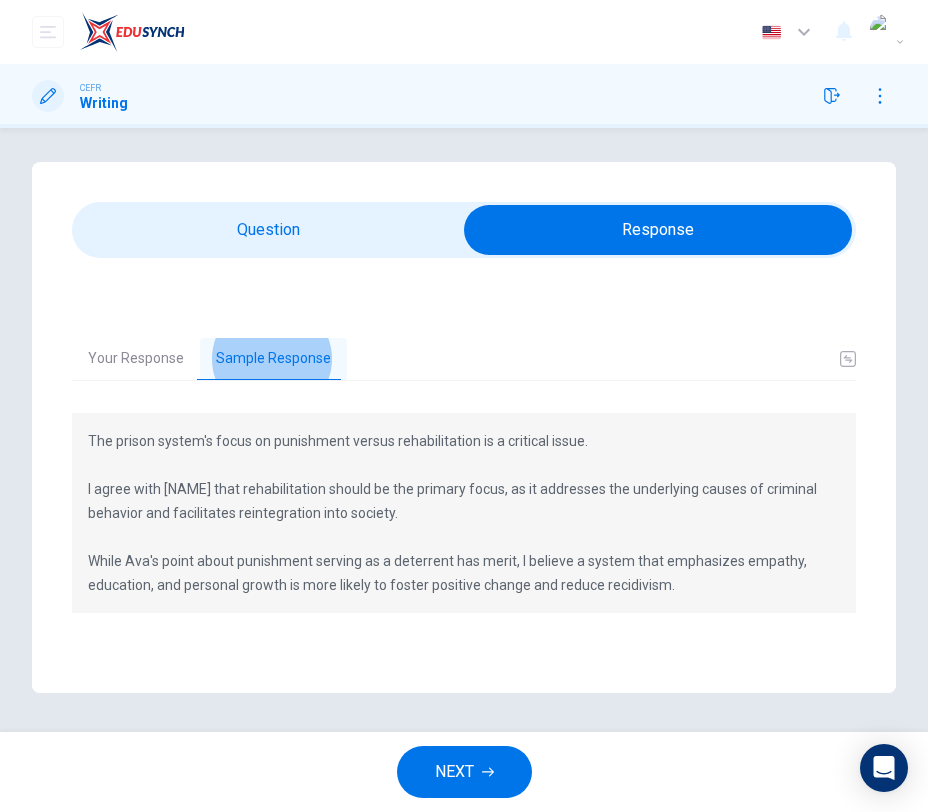 click on "NEXT" at bounding box center [464, 772] 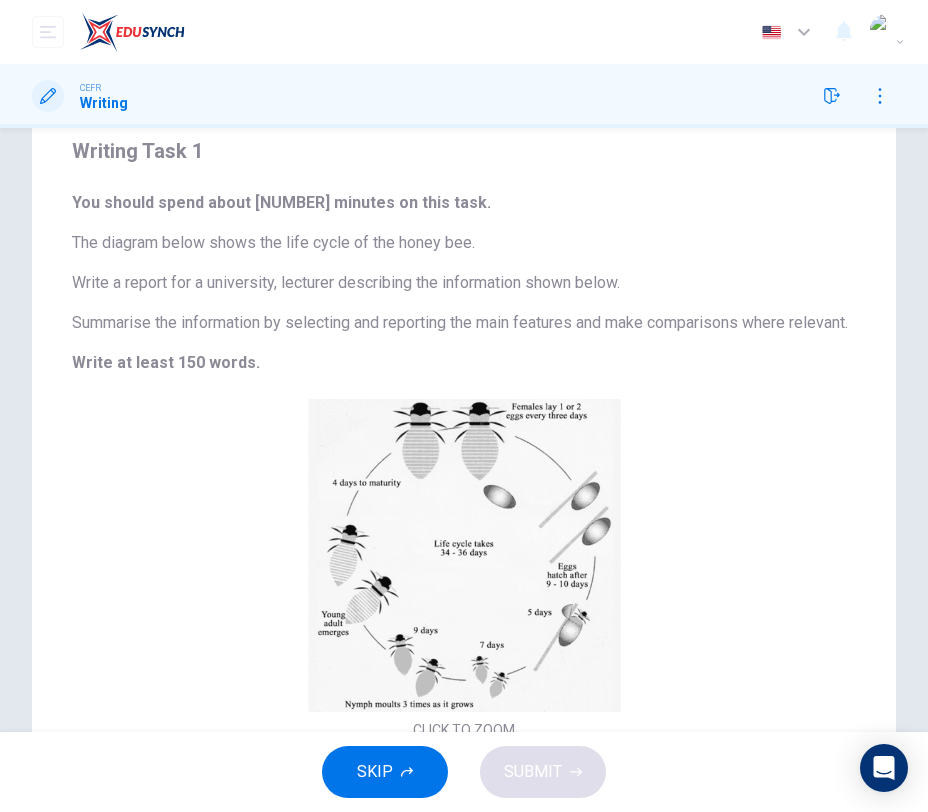 scroll, scrollTop: 285, scrollLeft: 0, axis: vertical 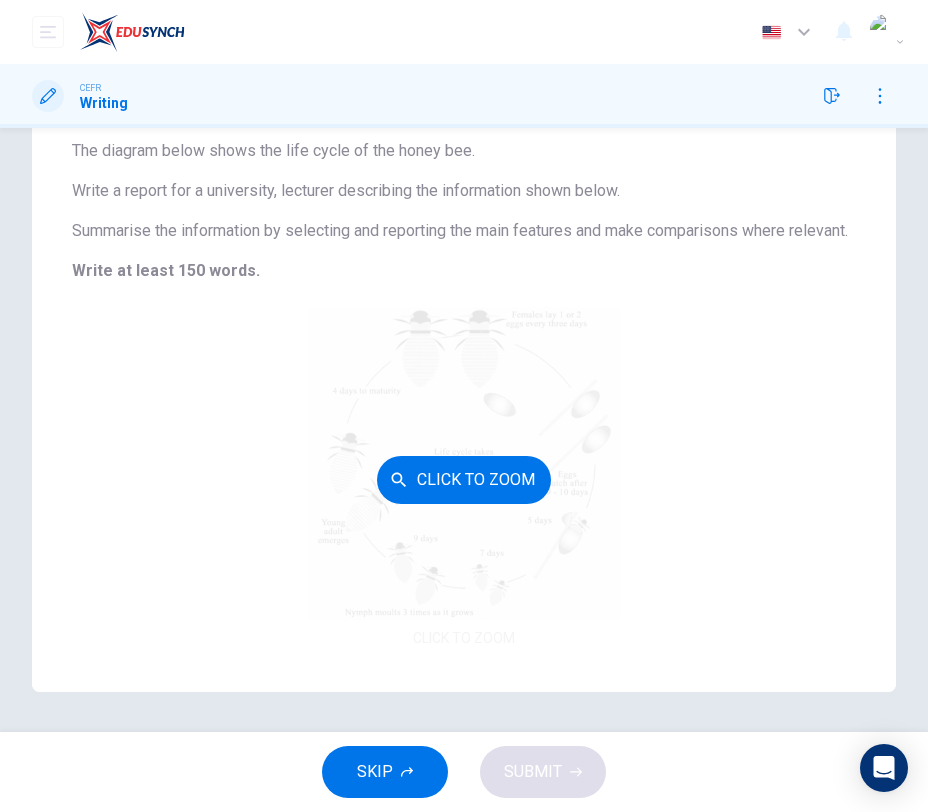 click on "Click to Zoom" at bounding box center (464, 479) 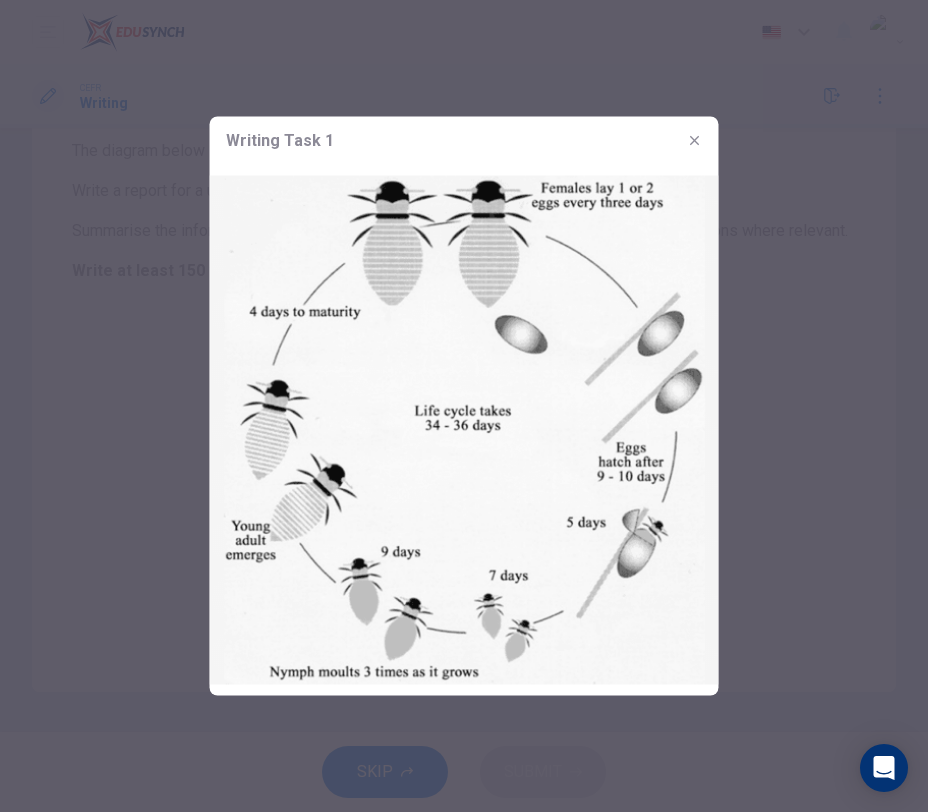 click at bounding box center [695, 141] 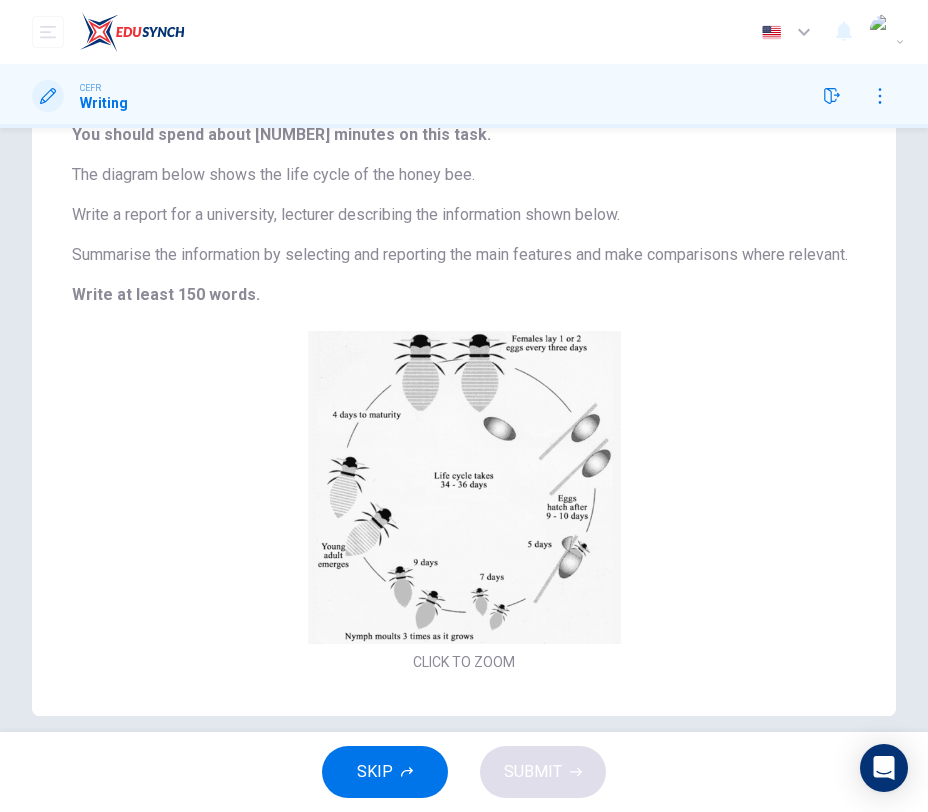 scroll, scrollTop: 231, scrollLeft: 0, axis: vertical 